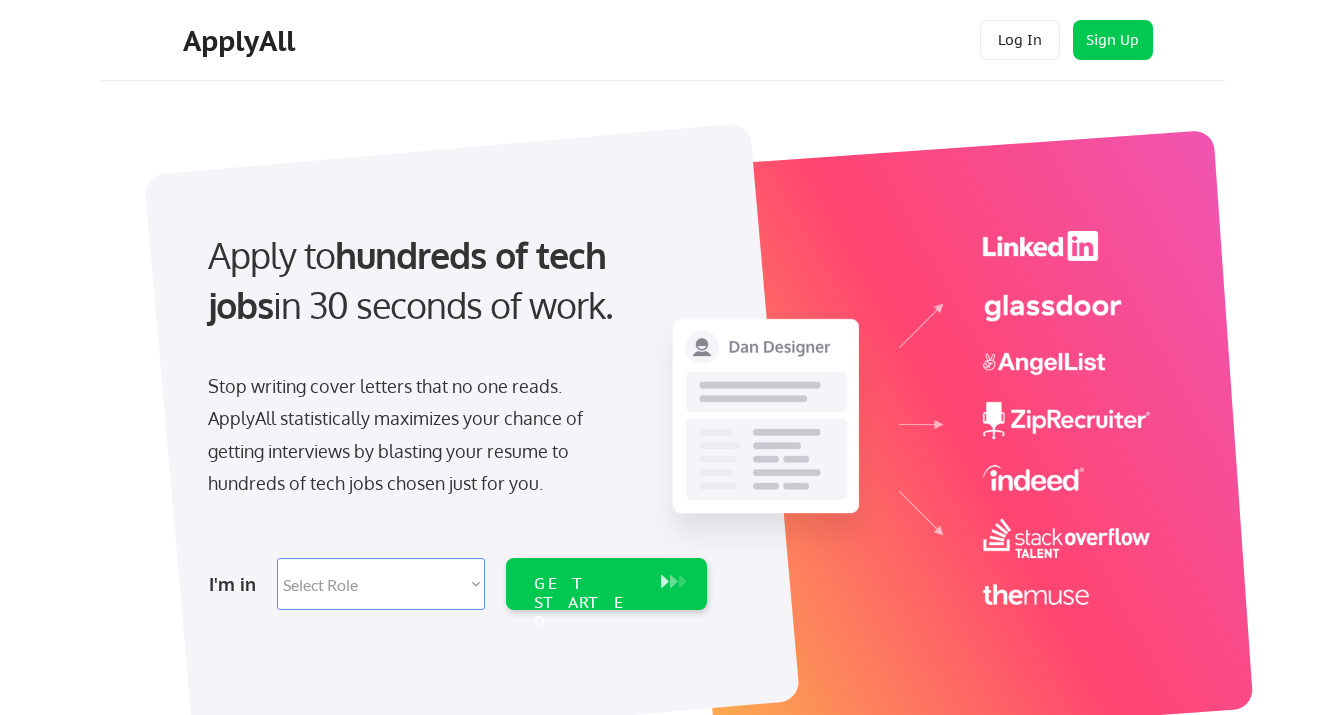scroll, scrollTop: 0, scrollLeft: 0, axis: both 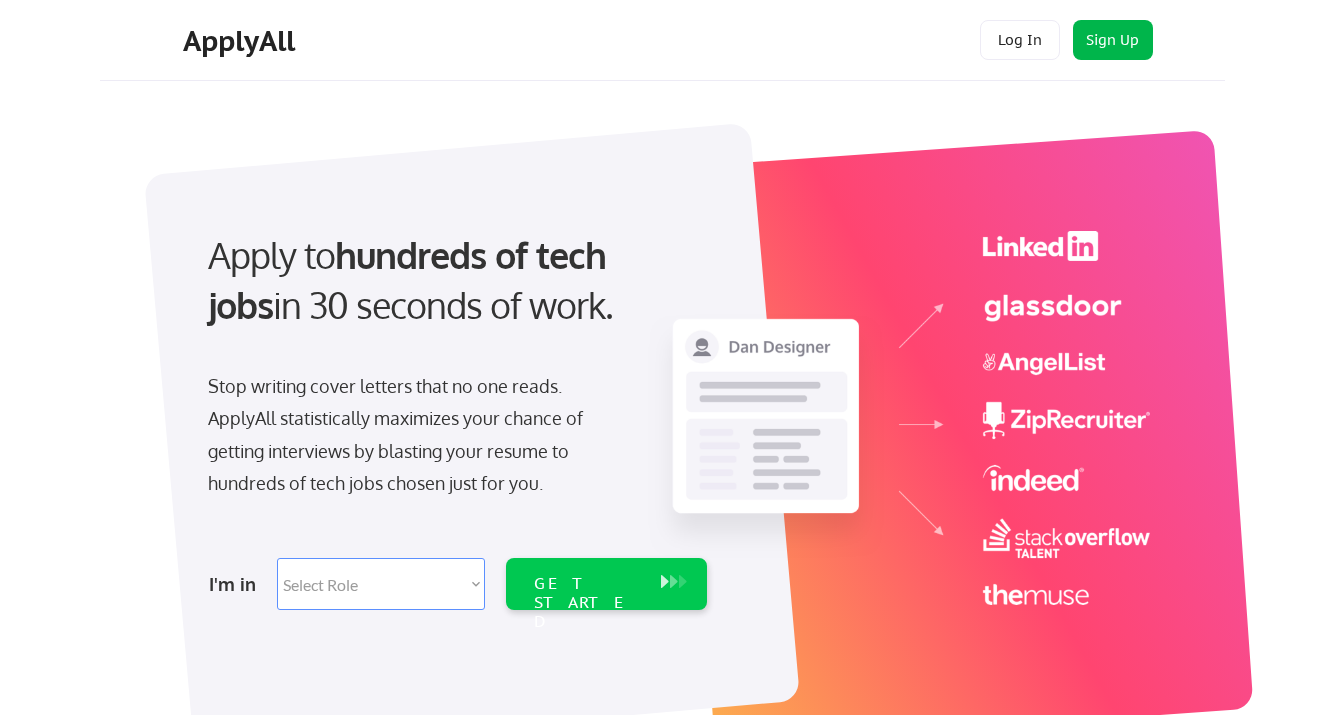 click on "Sign Up" at bounding box center [1113, 40] 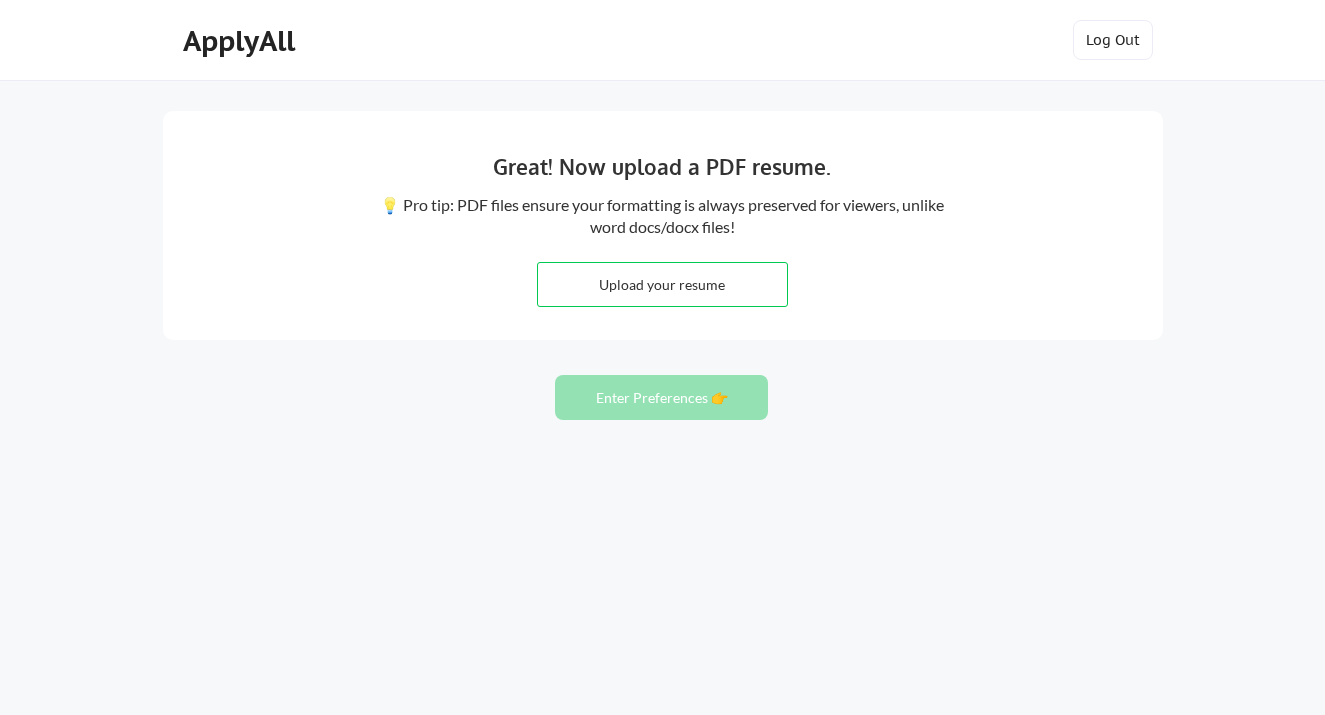 scroll, scrollTop: 0, scrollLeft: 0, axis: both 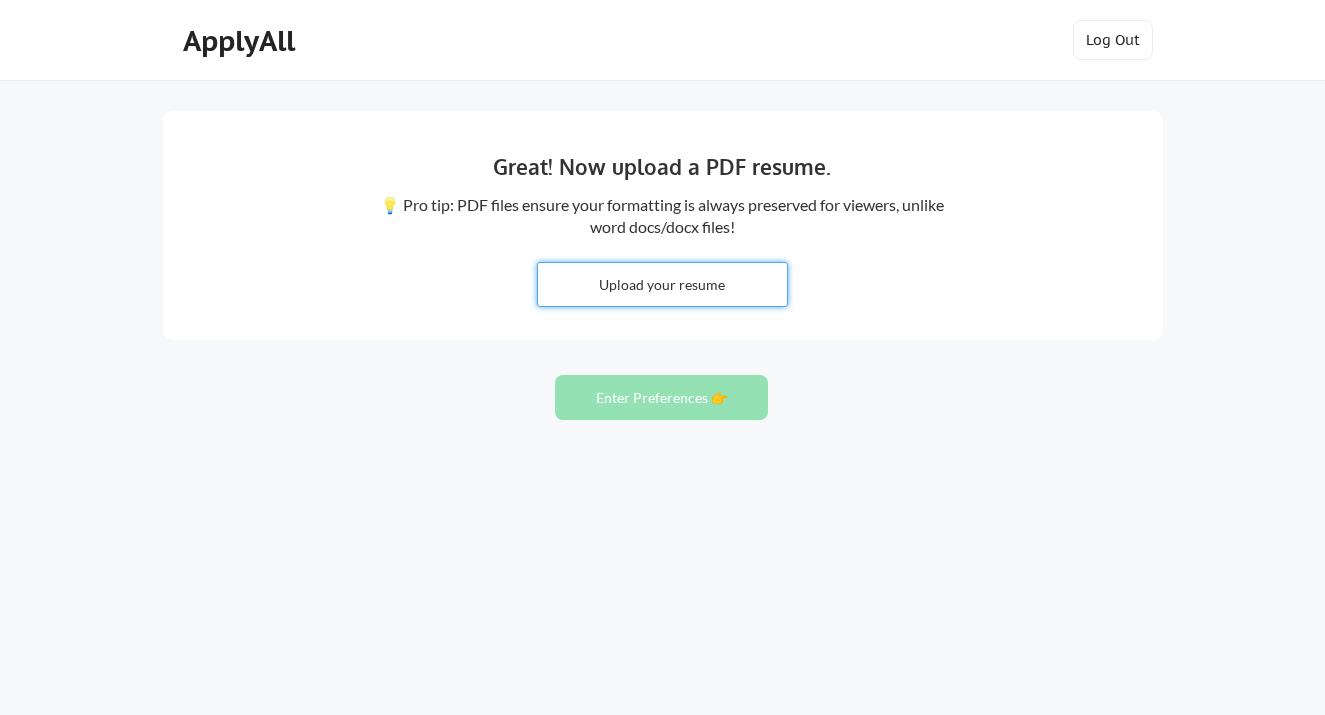 click at bounding box center (662, 284) 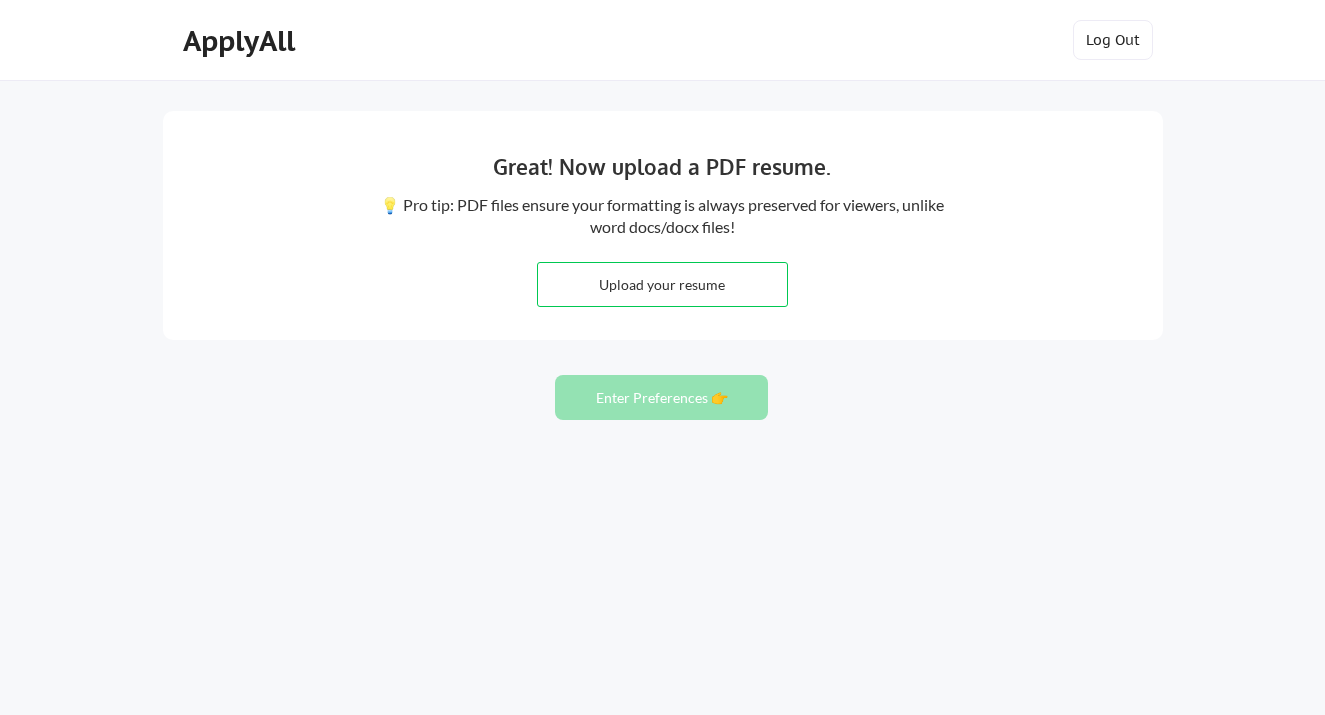 type on "C:\fakepath\SARITHA_JANDHYALA.pdf" 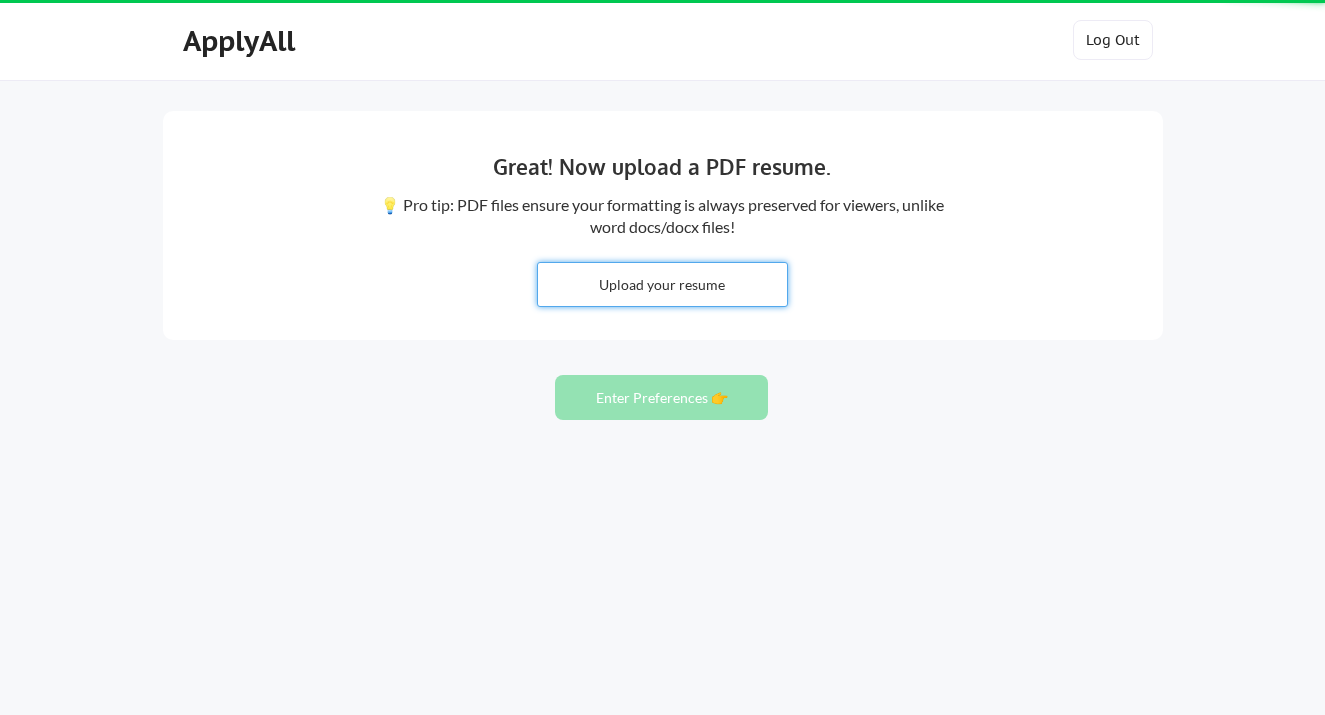 type 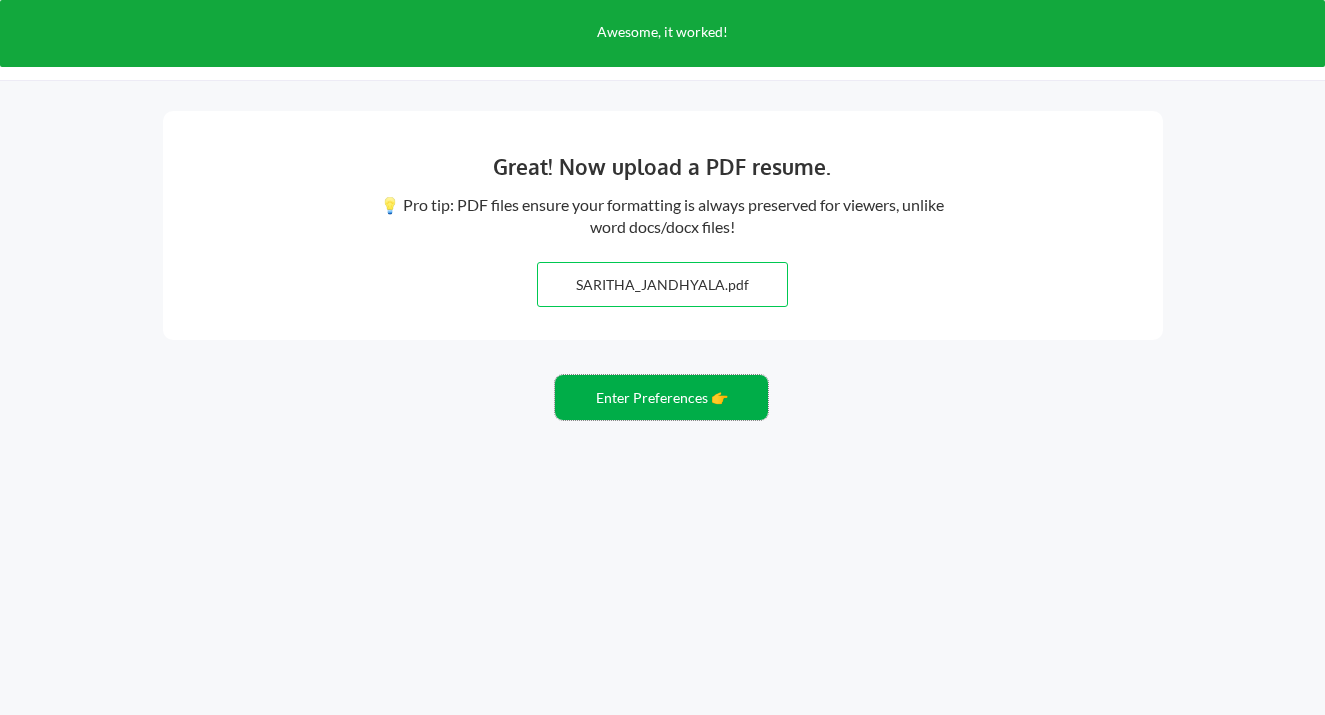 click on "Enter Preferences  👉" at bounding box center (661, 397) 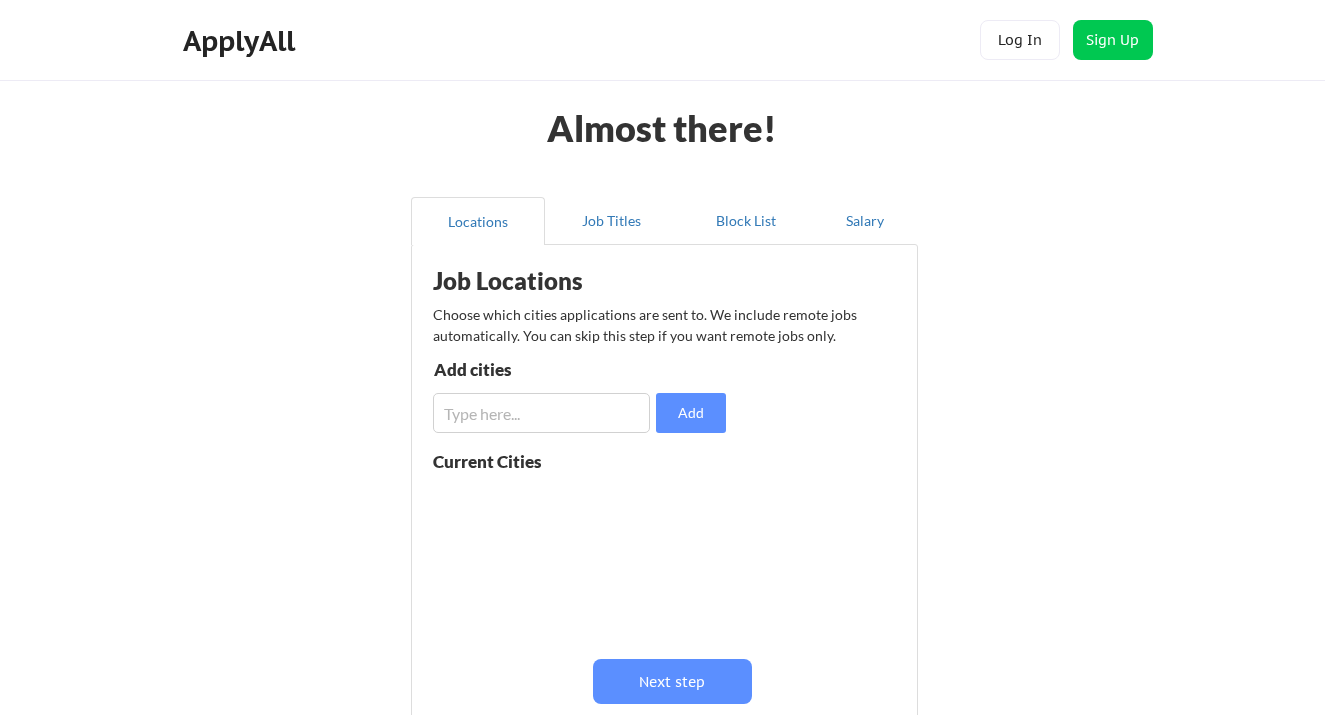 scroll, scrollTop: 0, scrollLeft: 0, axis: both 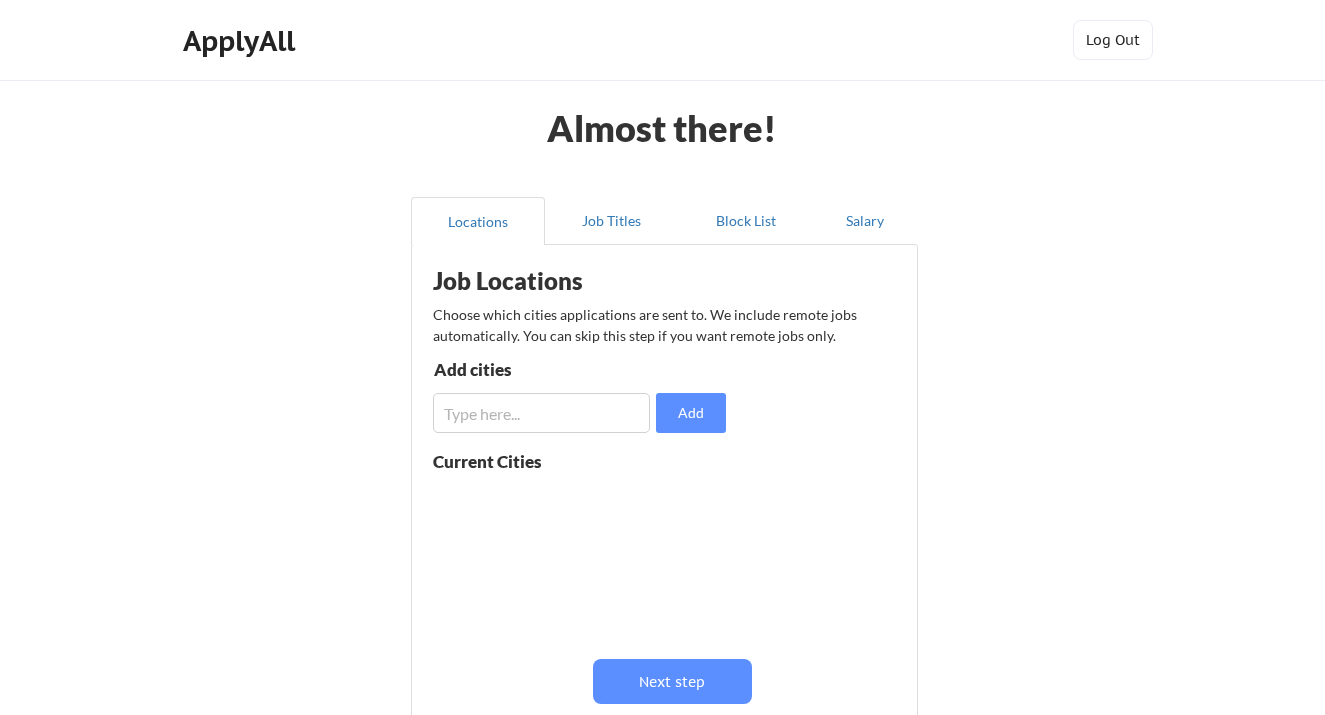 click at bounding box center (541, 413) 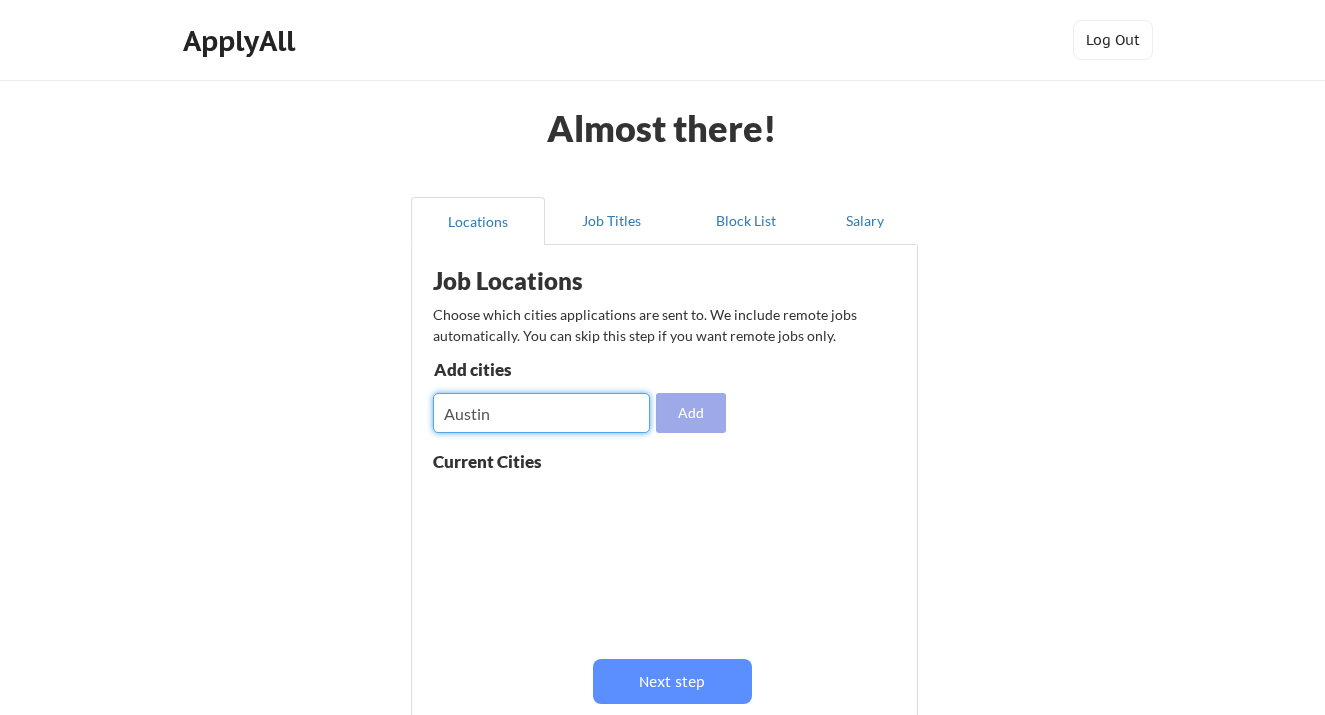 type on "Austin" 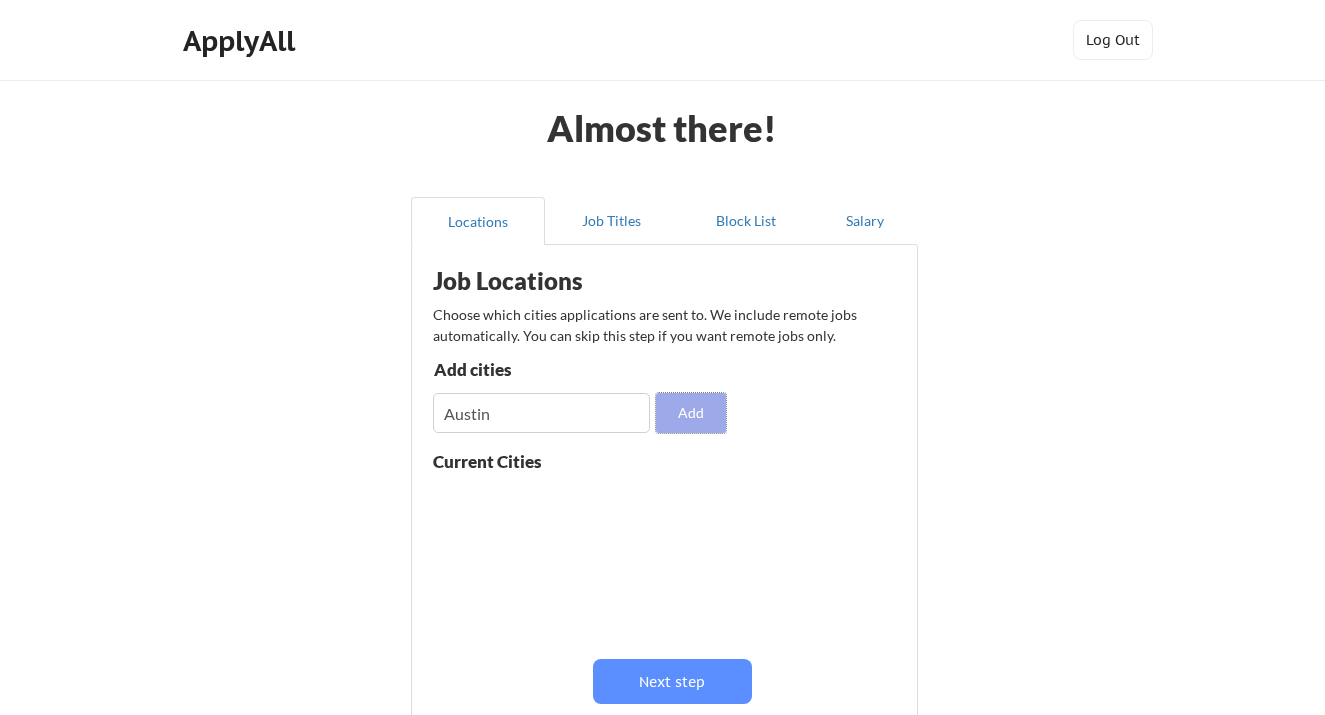 click on "Add" at bounding box center (691, 413) 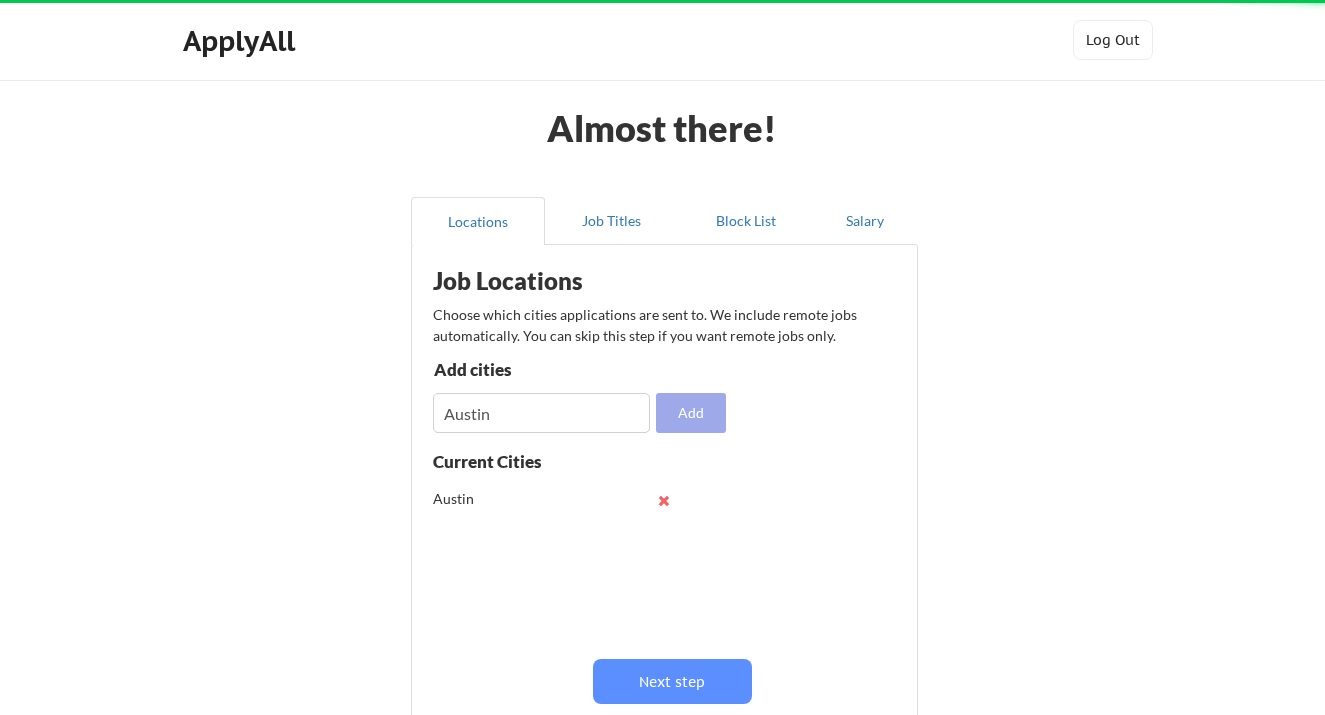 type 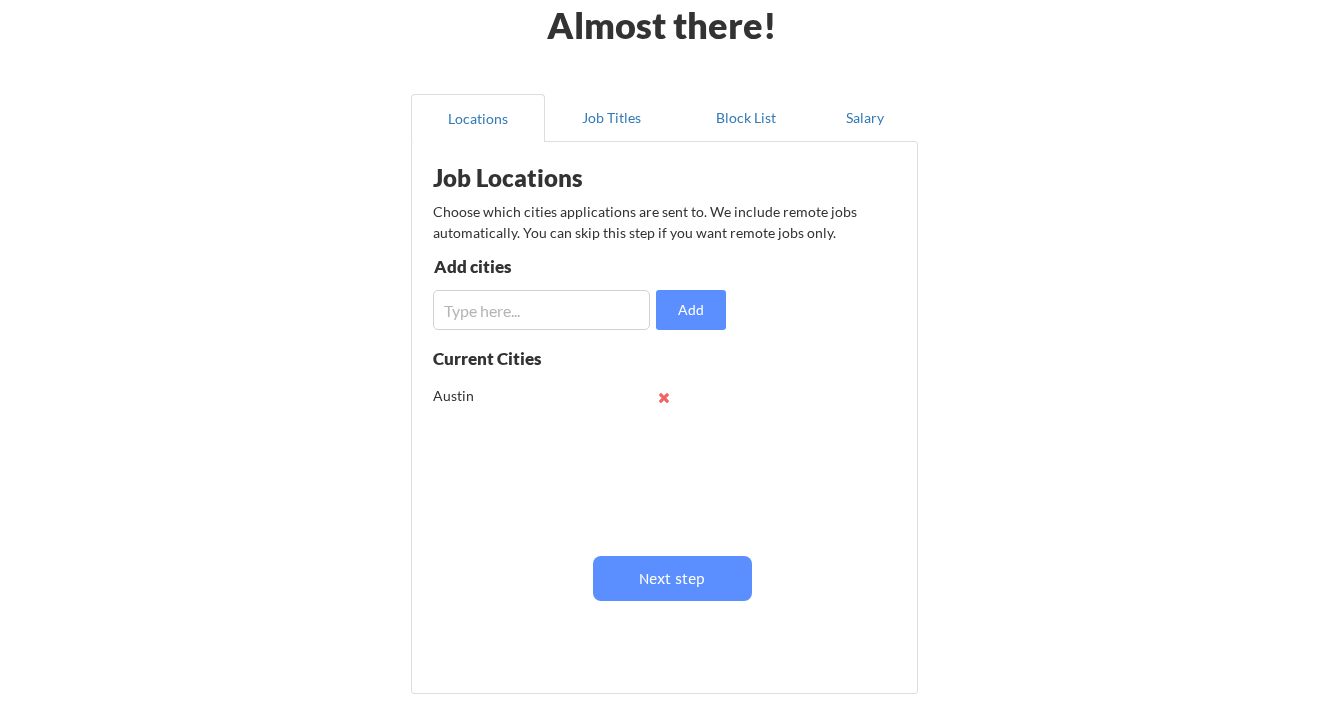 scroll, scrollTop: 150, scrollLeft: 0, axis: vertical 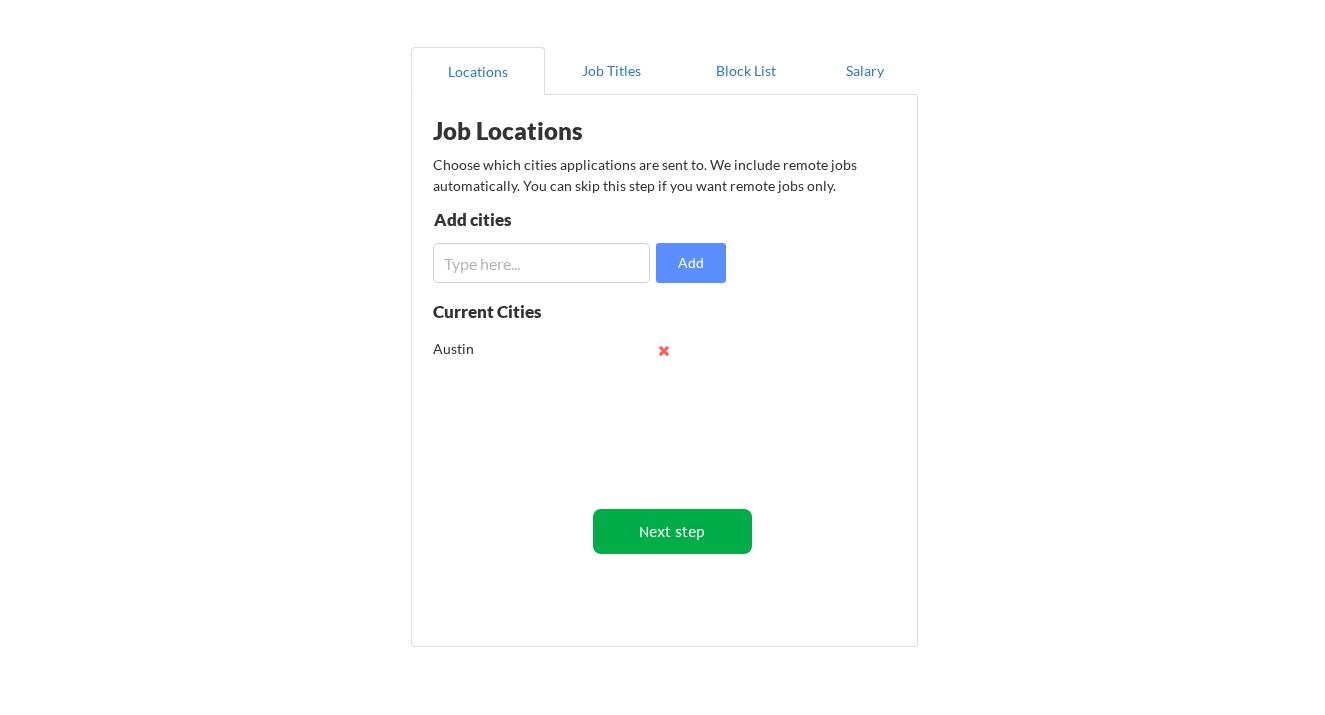 click on "Next step" at bounding box center (672, 531) 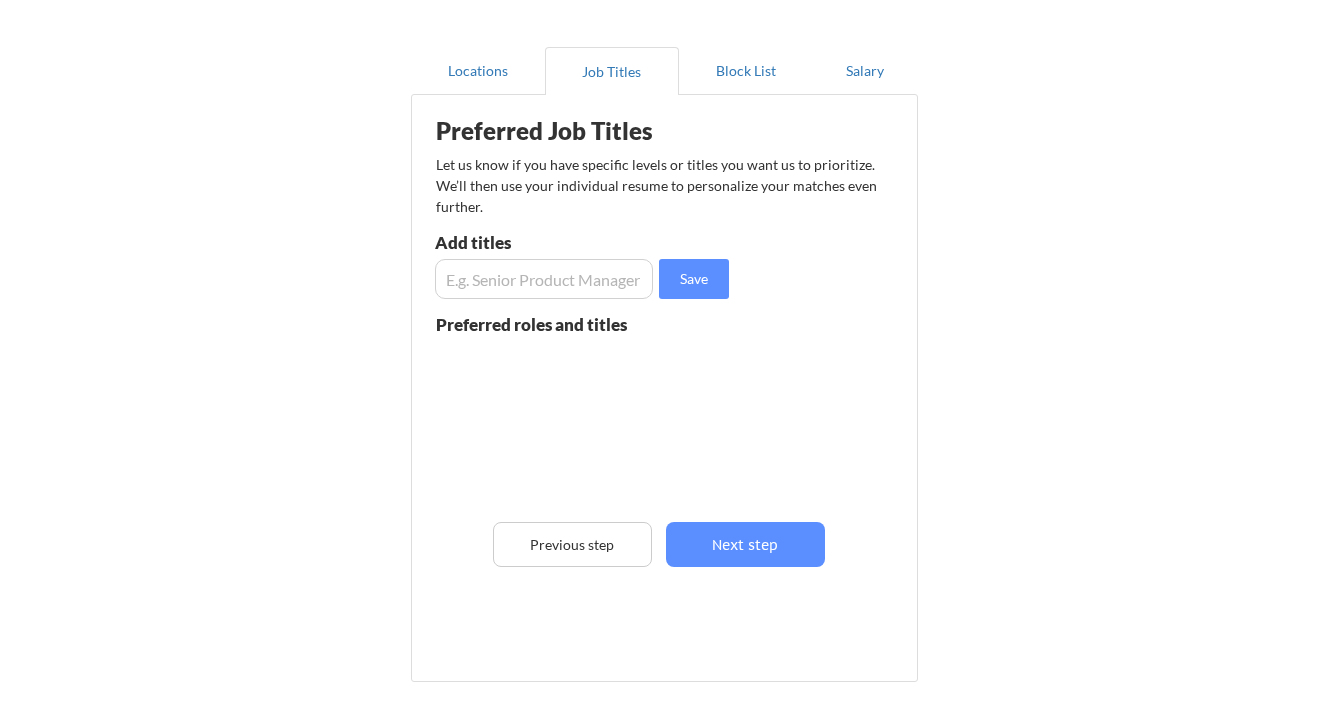 click at bounding box center [544, 279] 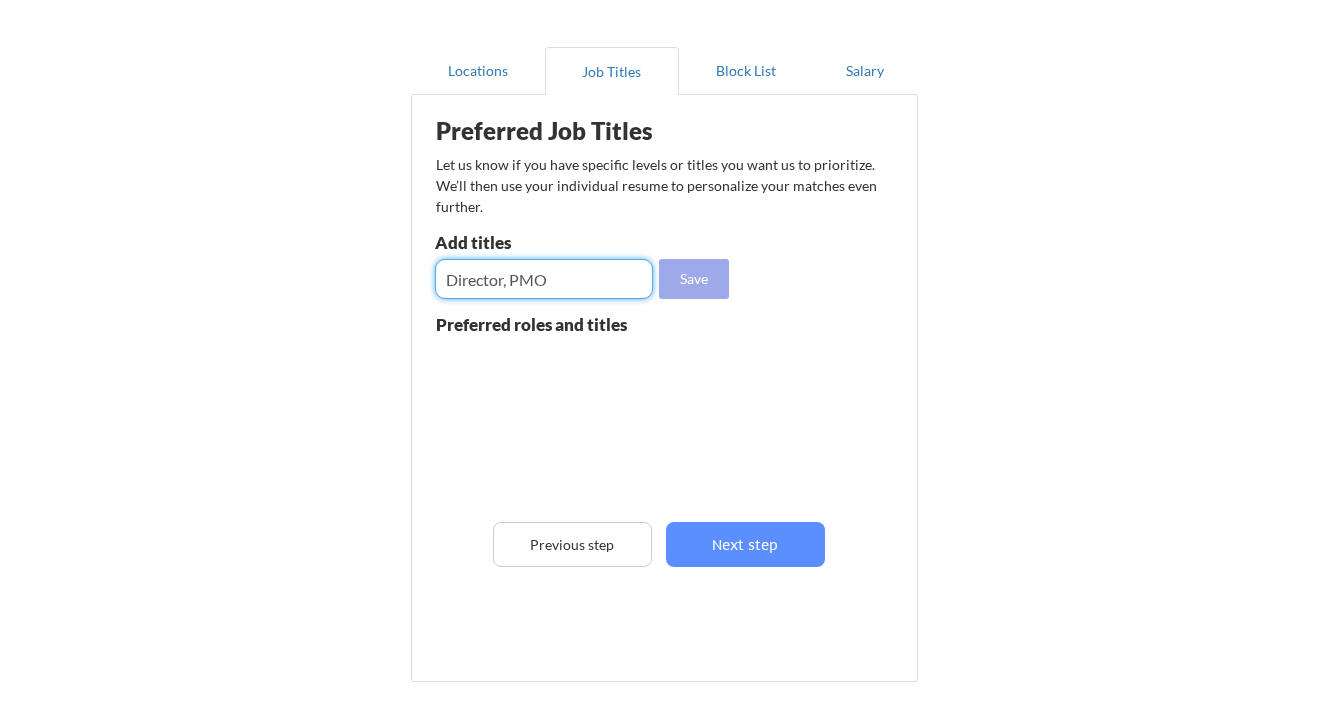 type on "Director, PMO" 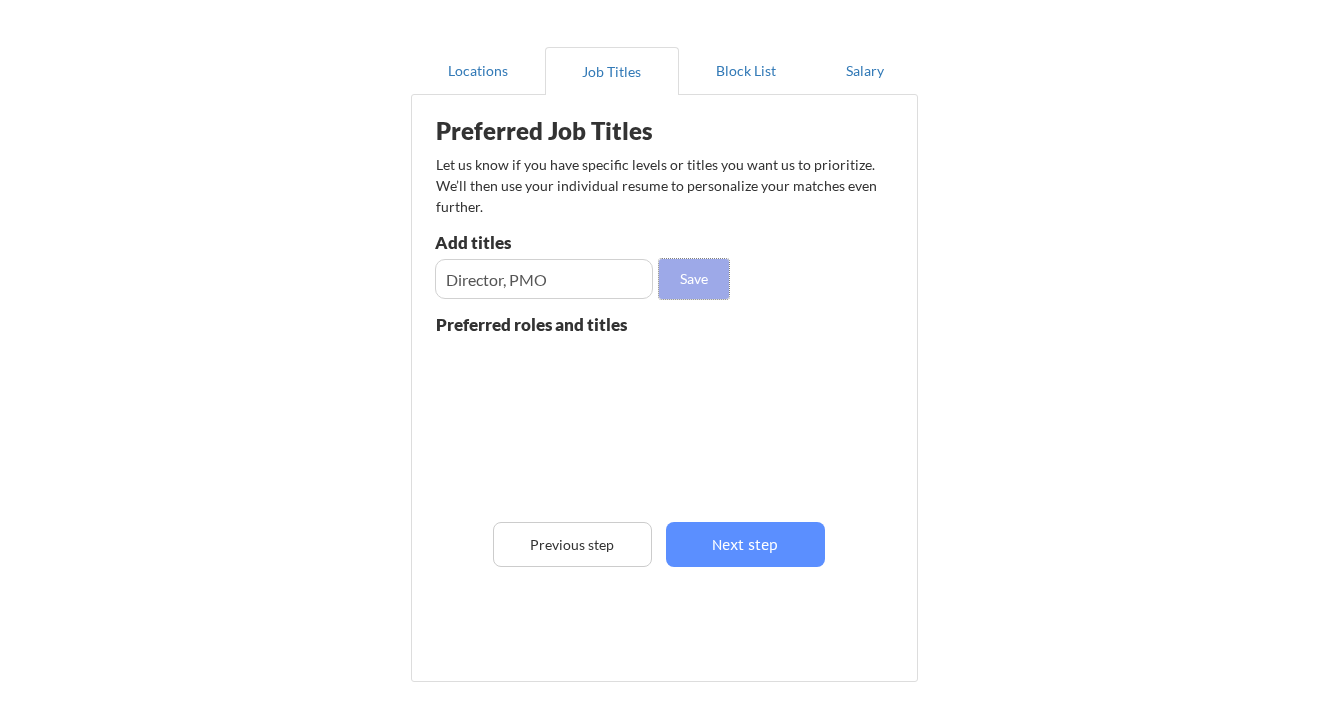 click on "Save" at bounding box center [694, 279] 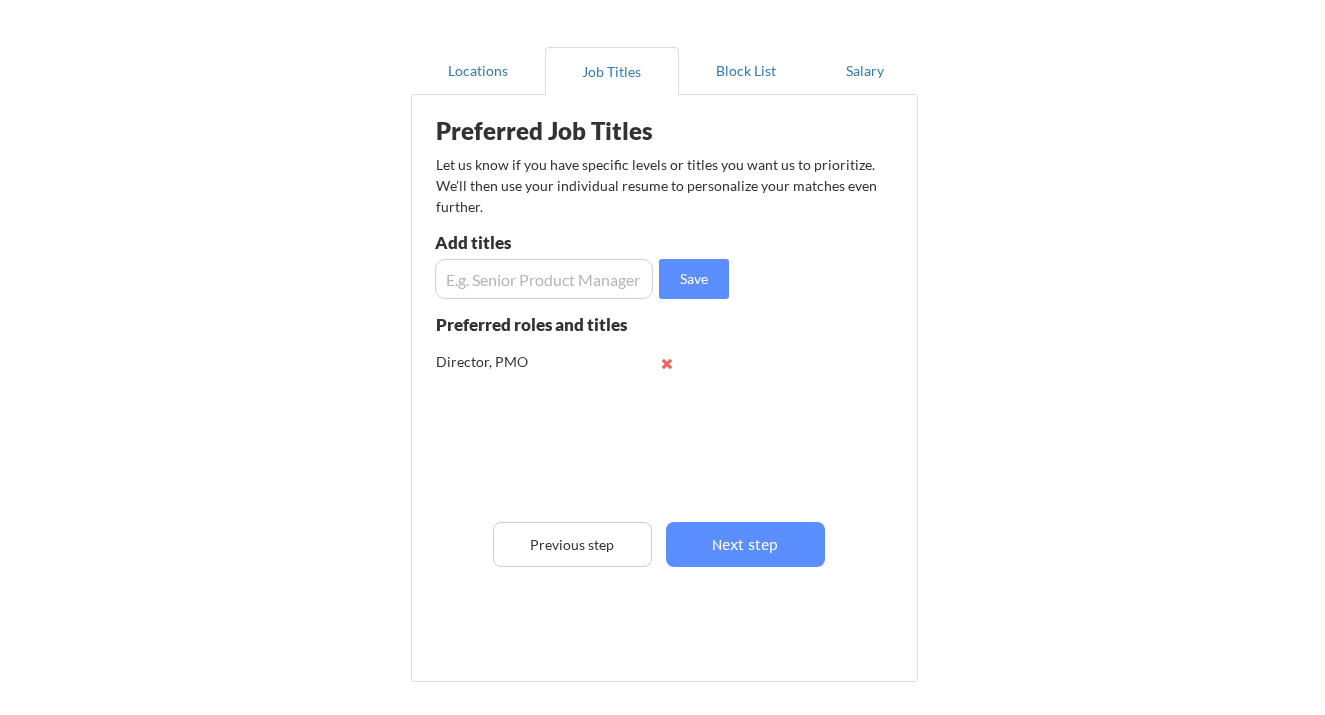 click at bounding box center (544, 279) 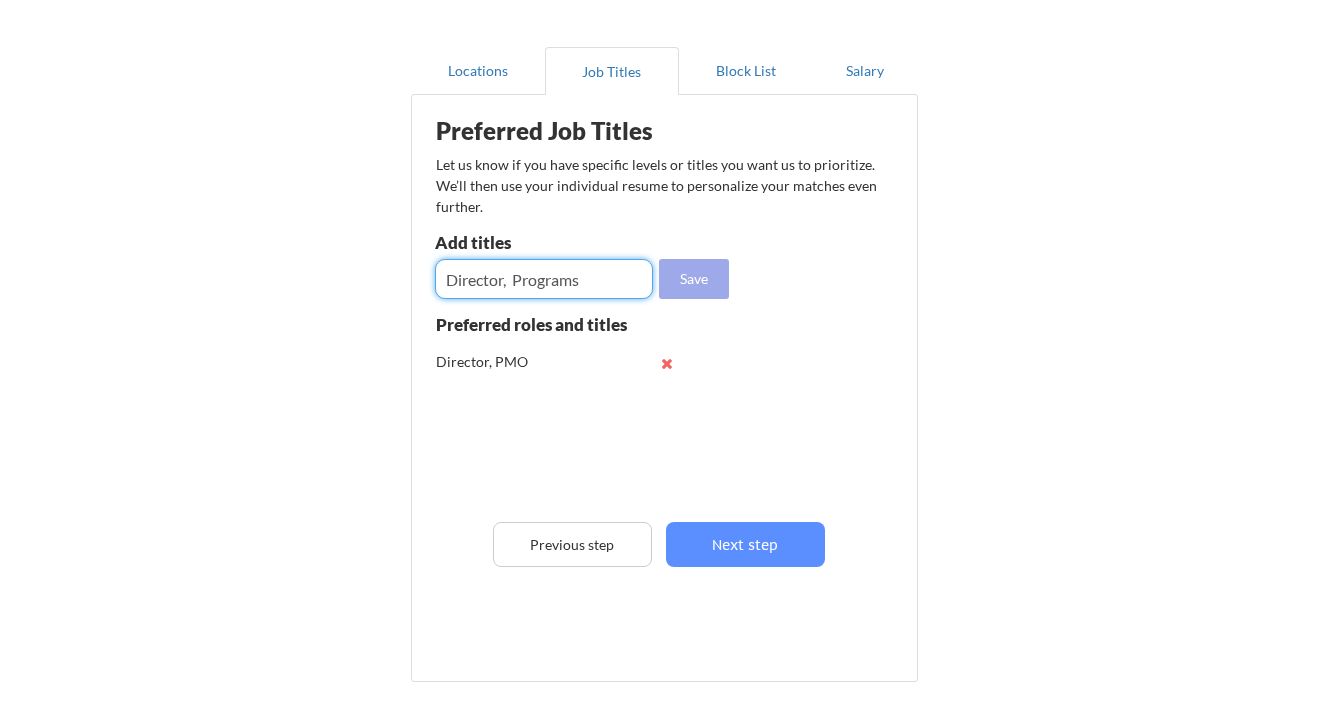 type on "Director,  Programs" 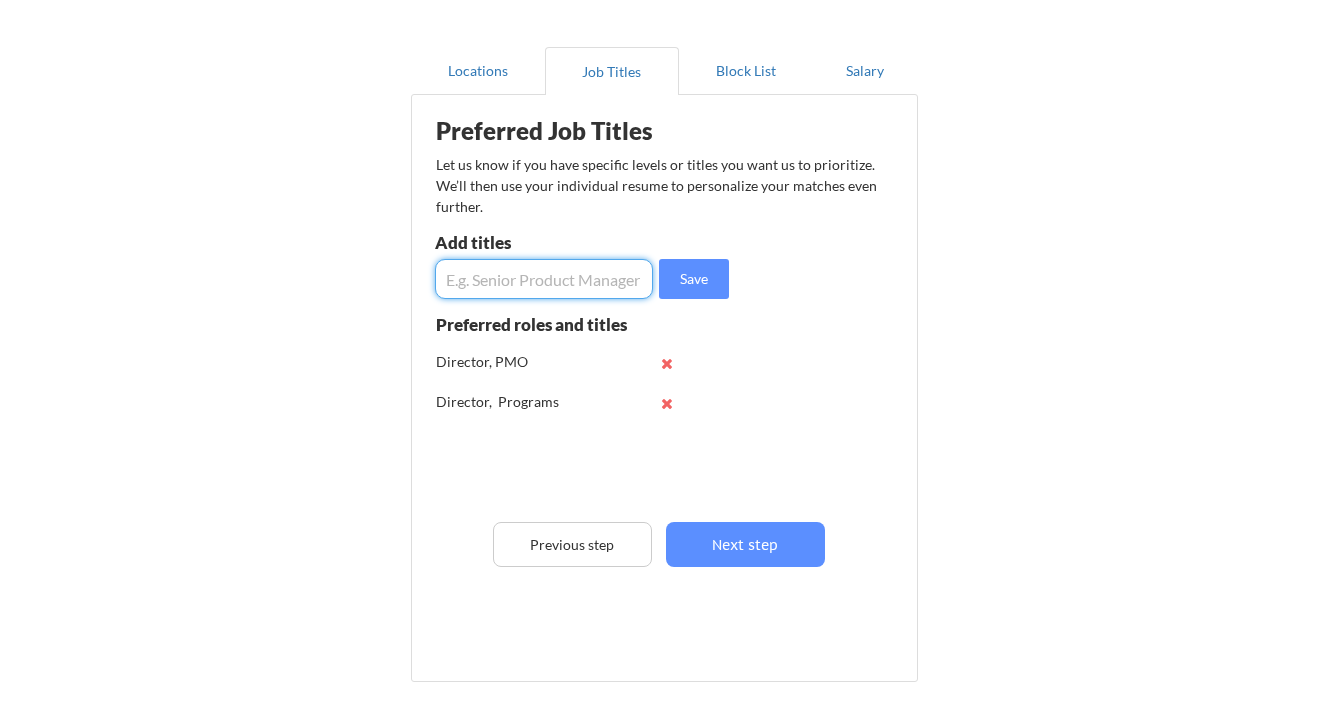 click at bounding box center (544, 279) 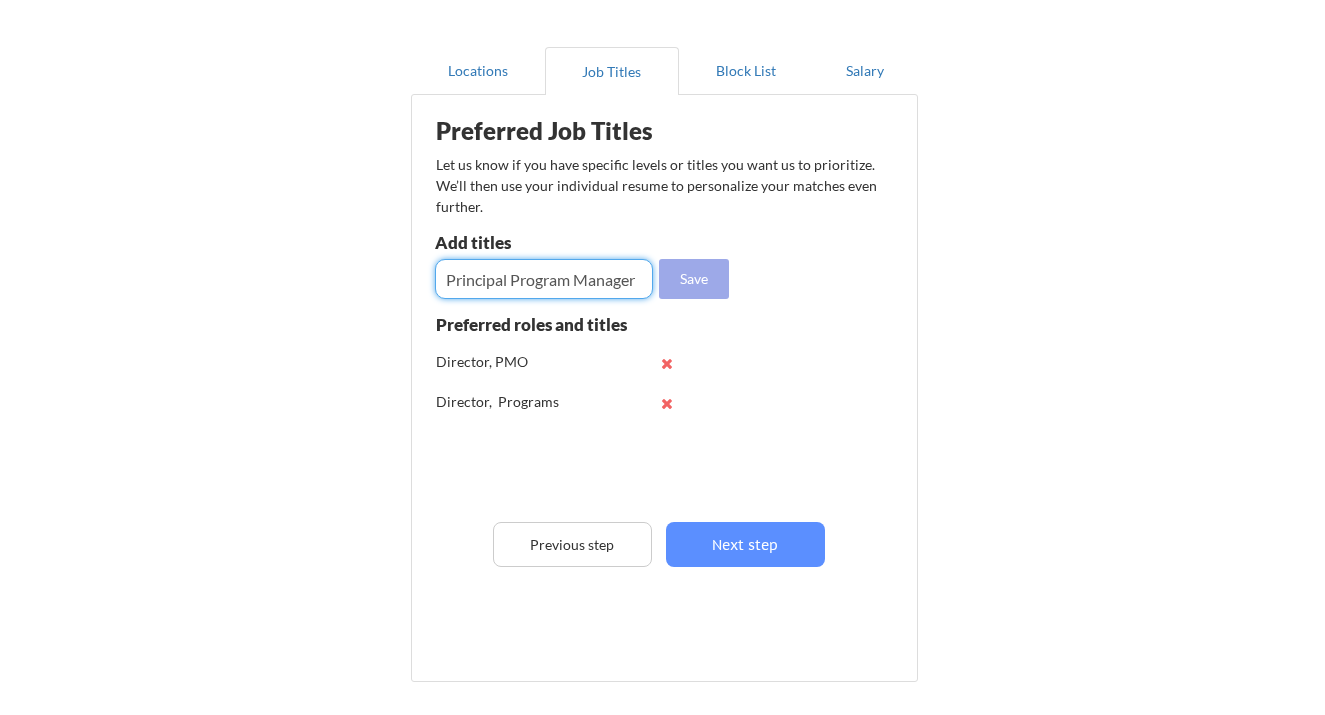 type on "Principal Program Manager" 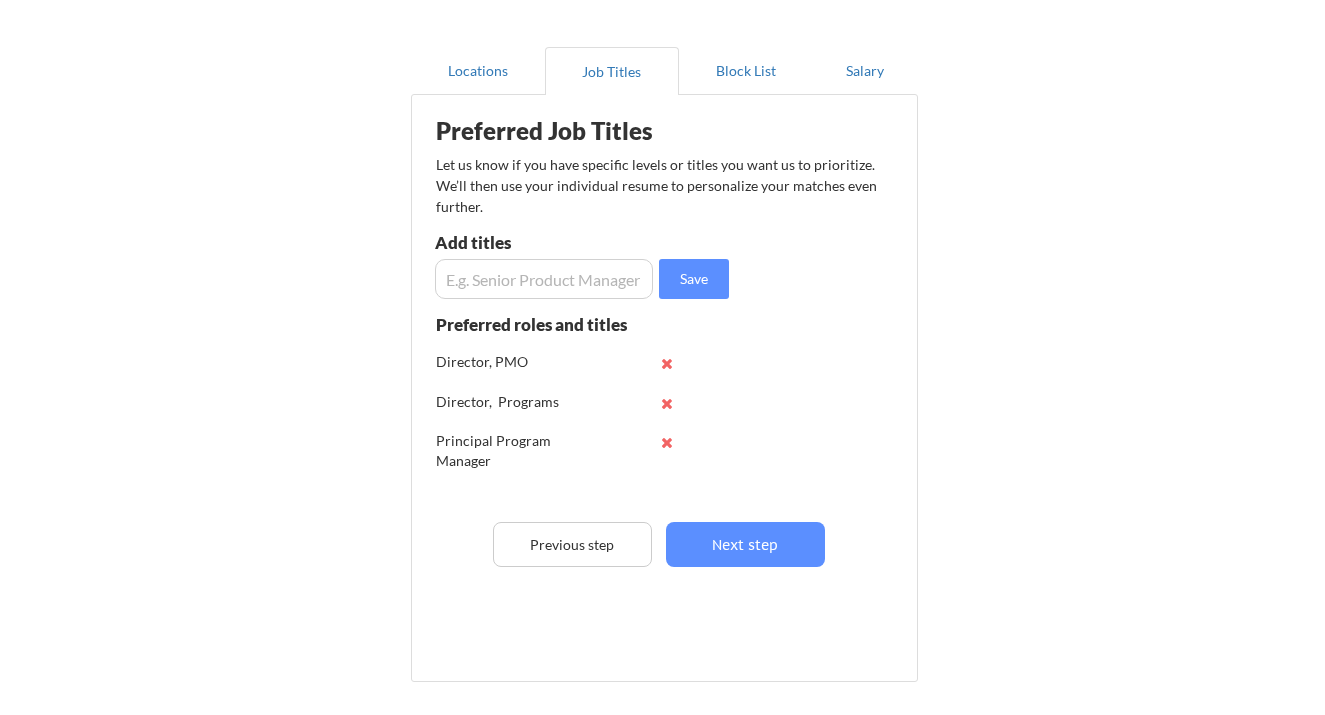 click on "Preferred Job Titles Let us know if you have specific levels or titles you want us to prioritize. We’ll then use your individual resume to personalize your matches even further.  Add titles Save Preferred roles and titles Director, PMO Director,  Programs Principal Program Manager Previous step Next step" at bounding box center (668, 383) 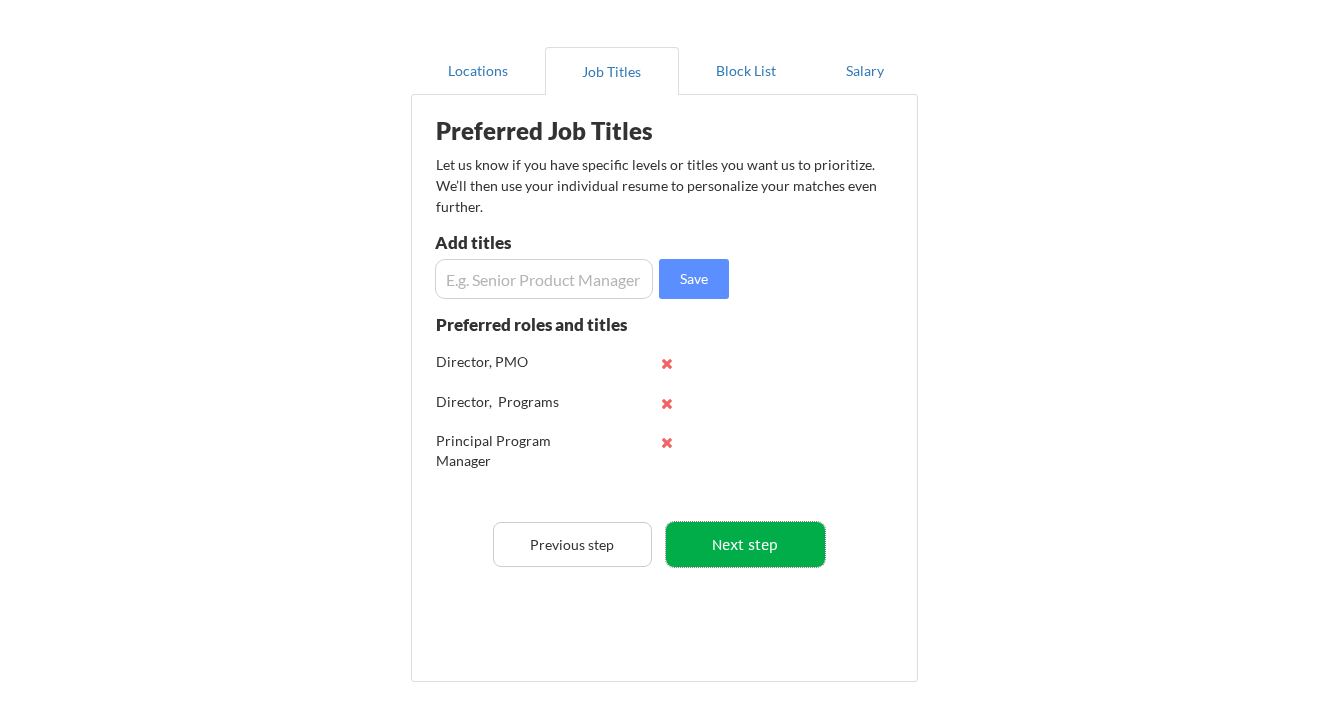 click on "Next step" at bounding box center (745, 544) 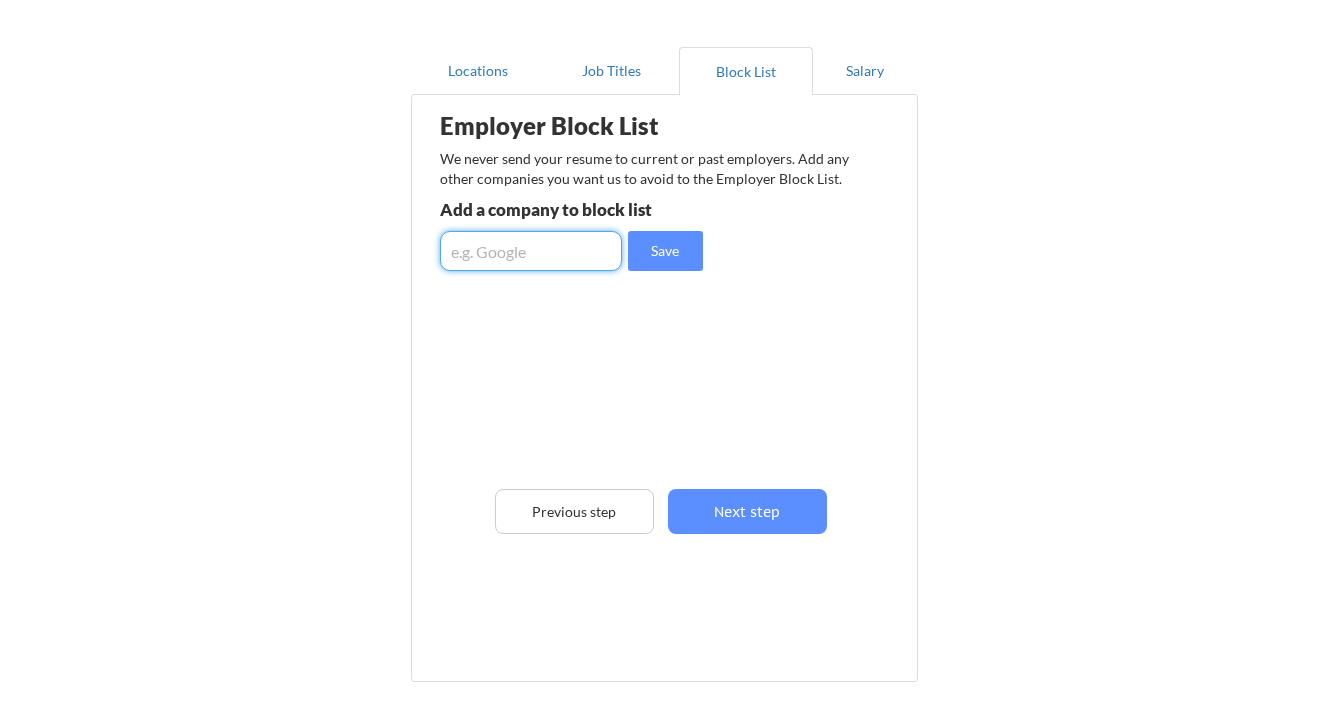 click at bounding box center [531, 251] 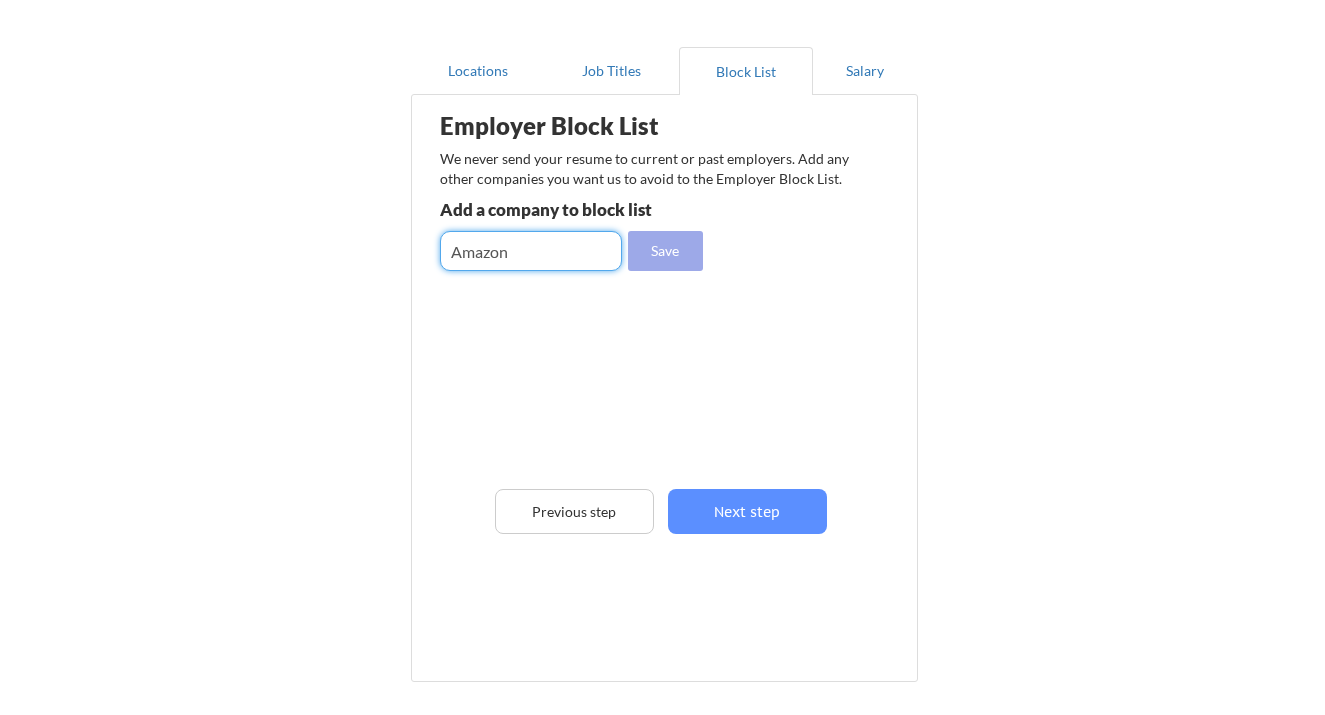 type on "Amazon" 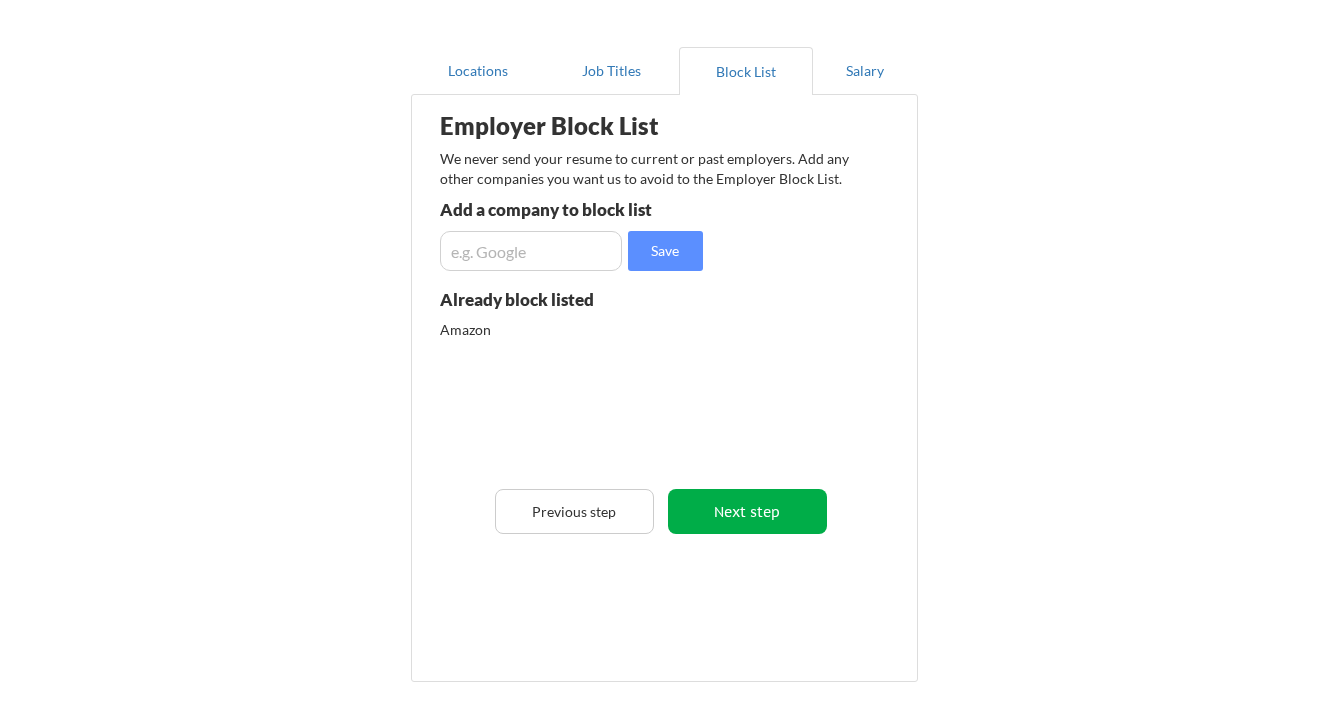 click on "Next step" at bounding box center [747, 511] 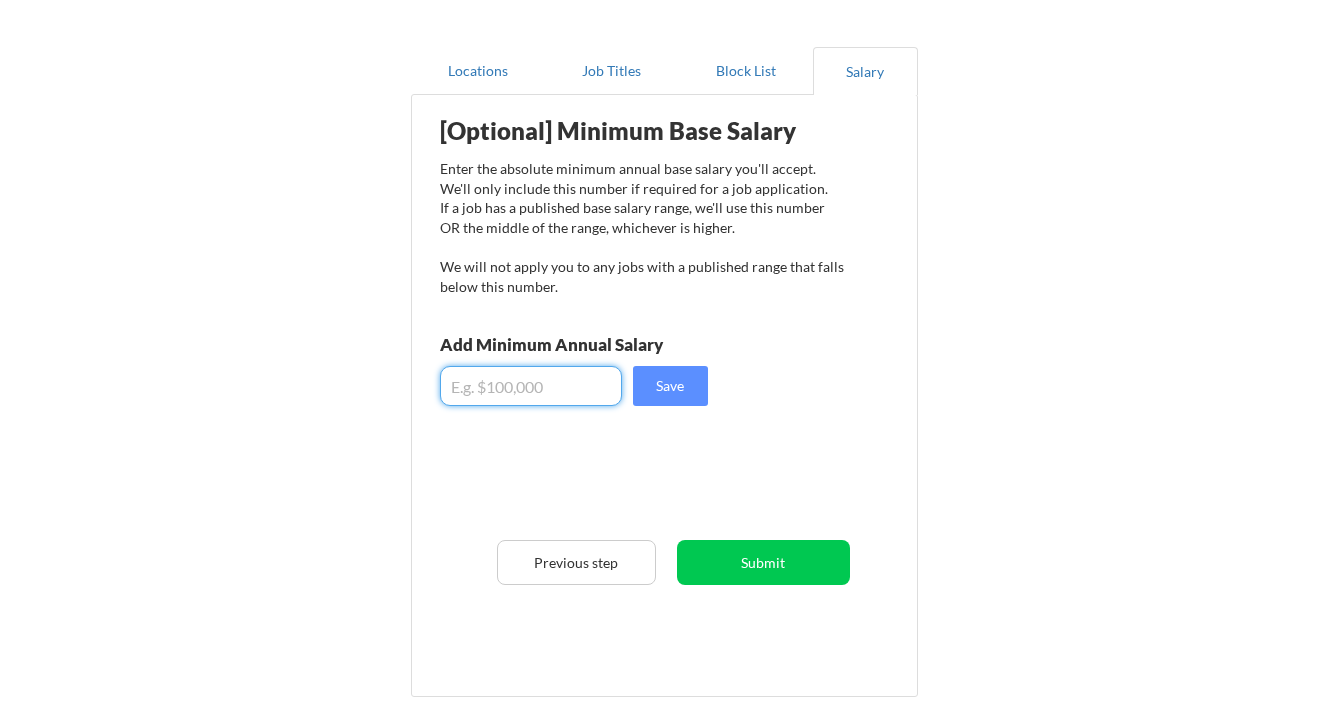 click at bounding box center (531, 386) 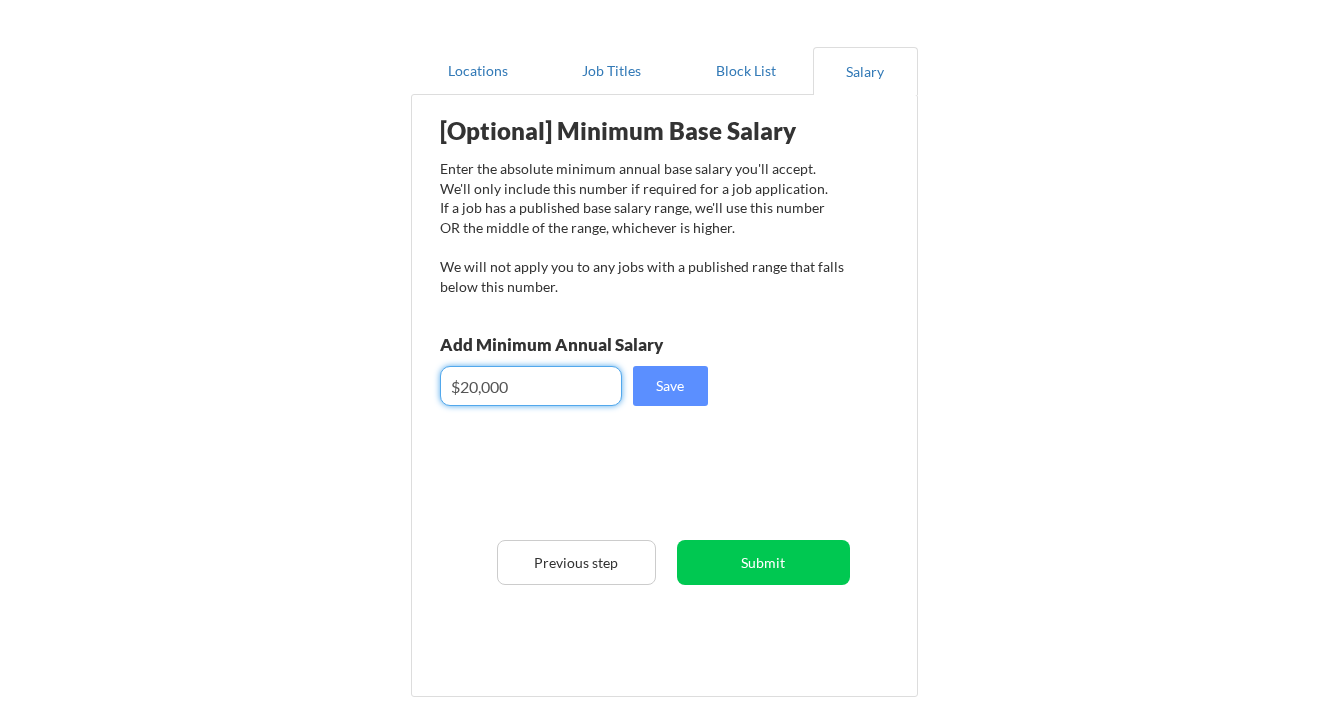 type on "$200,000" 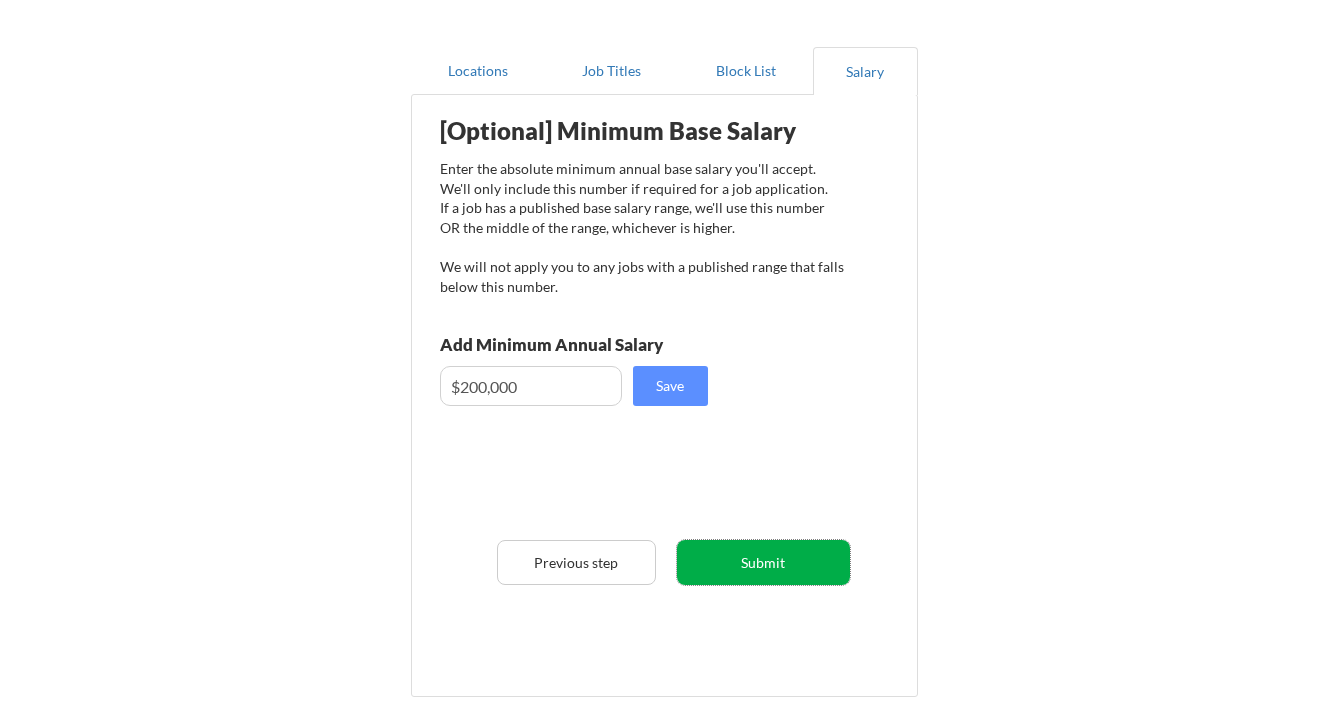 click on "Submit" at bounding box center [763, 562] 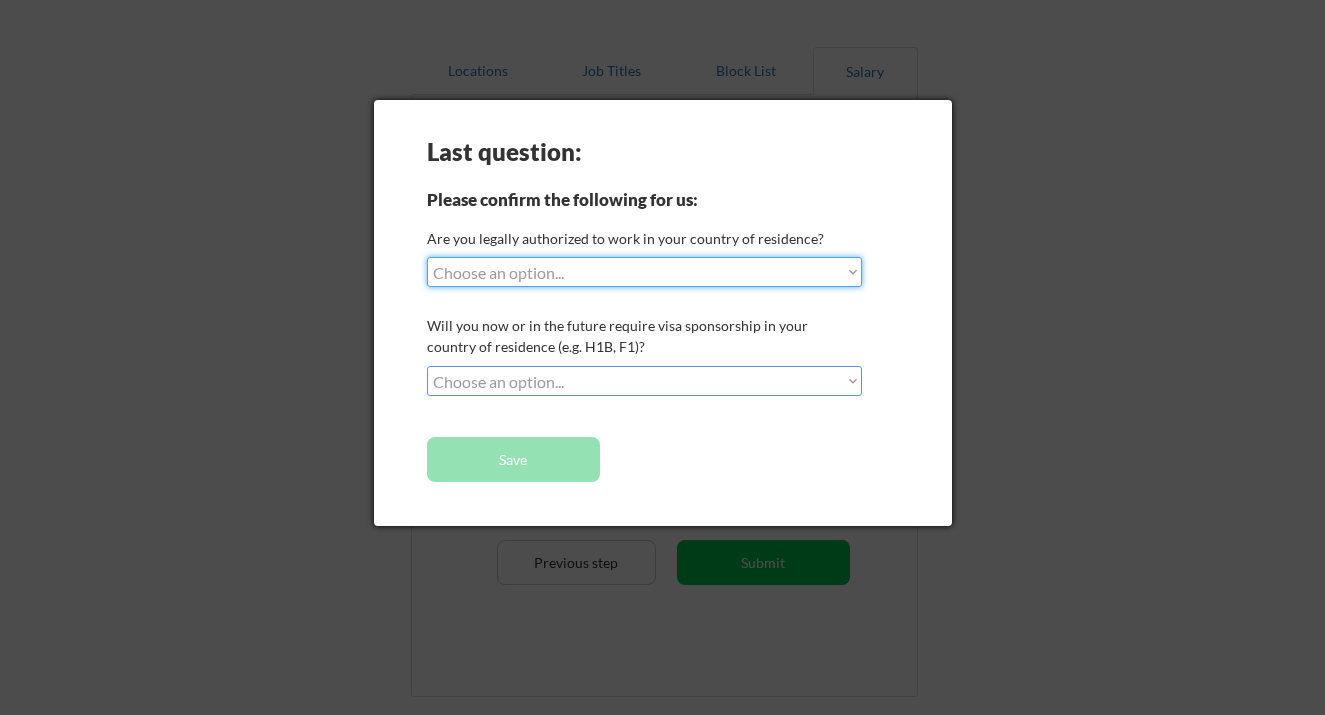 select on ""yes__i_am_a_us_citizen"" 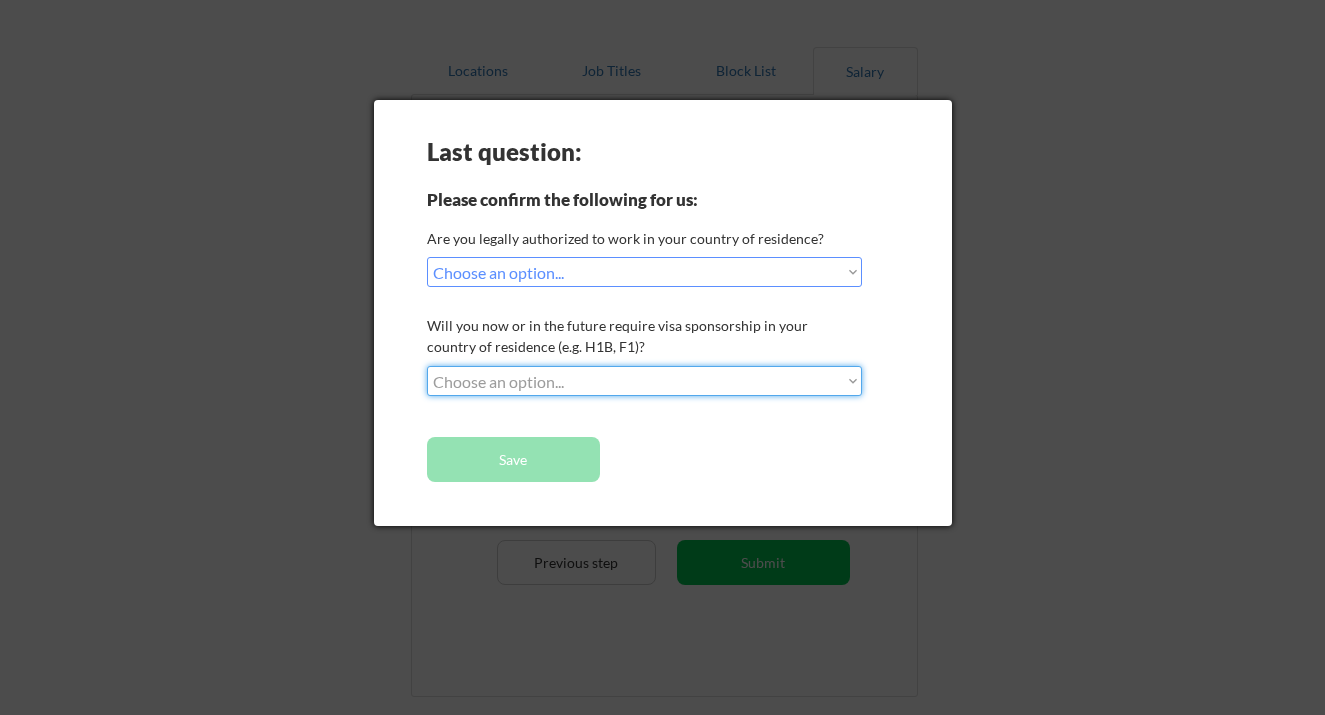select on ""no__i_will_not_need_sponsorship"" 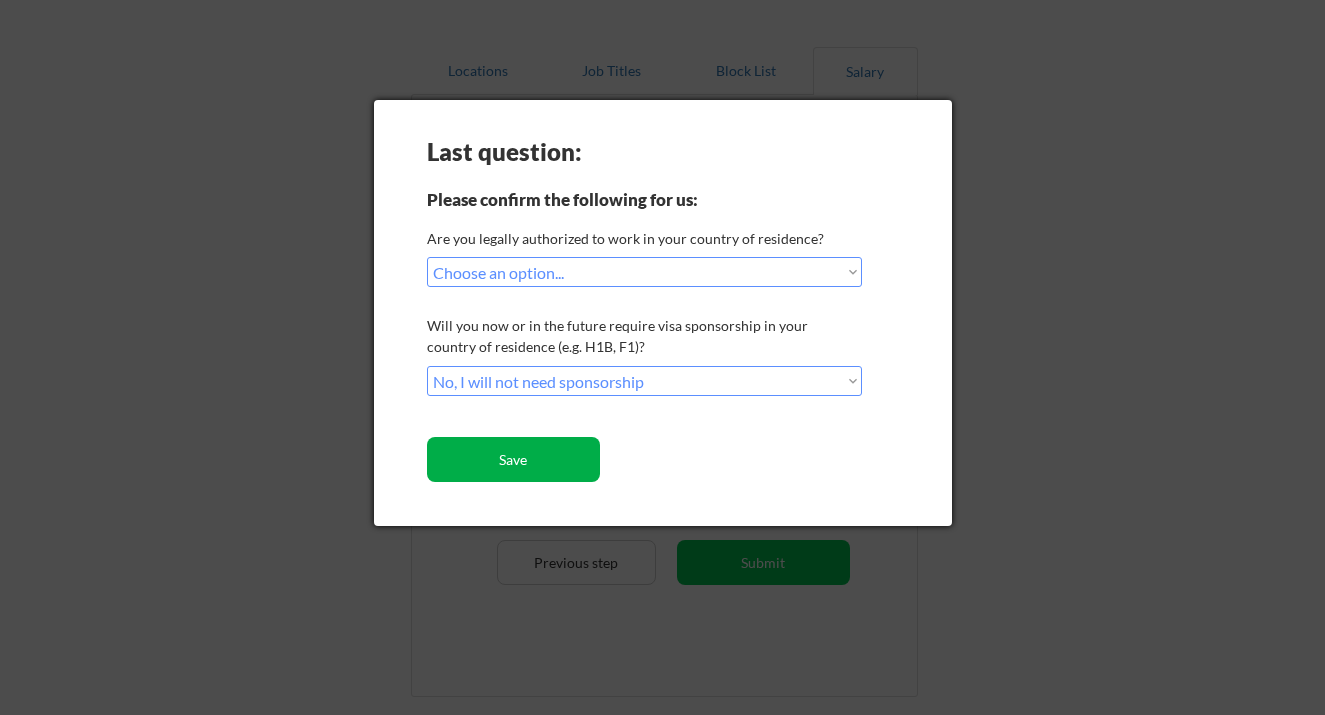 click on "Save" at bounding box center [513, 459] 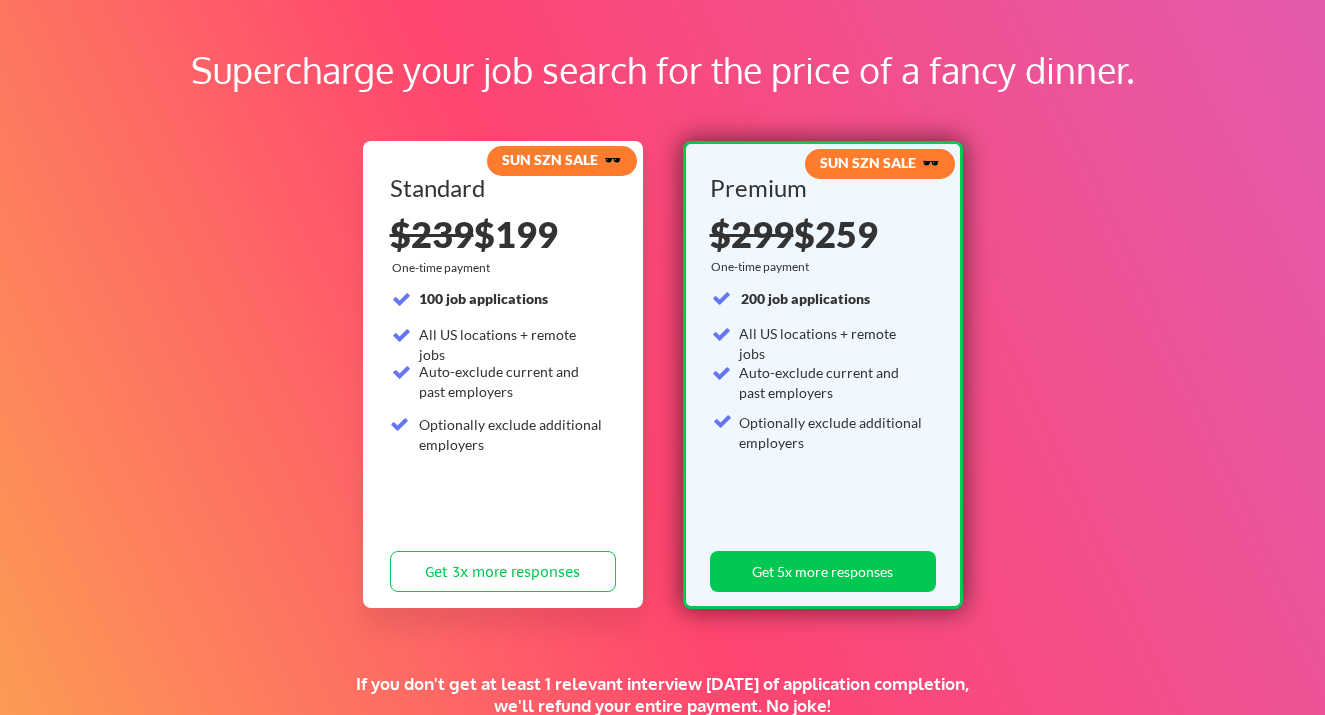 scroll, scrollTop: 97, scrollLeft: 0, axis: vertical 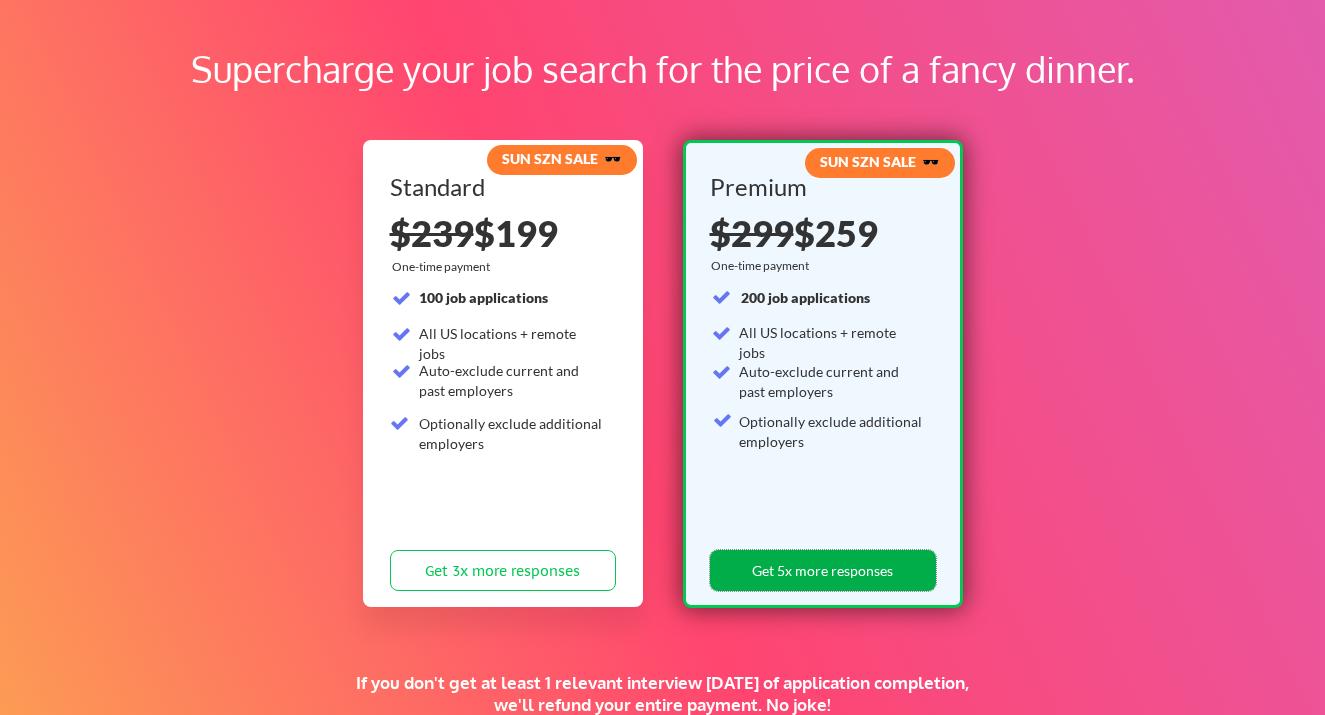 click on "Get 5x more responses" at bounding box center (823, 570) 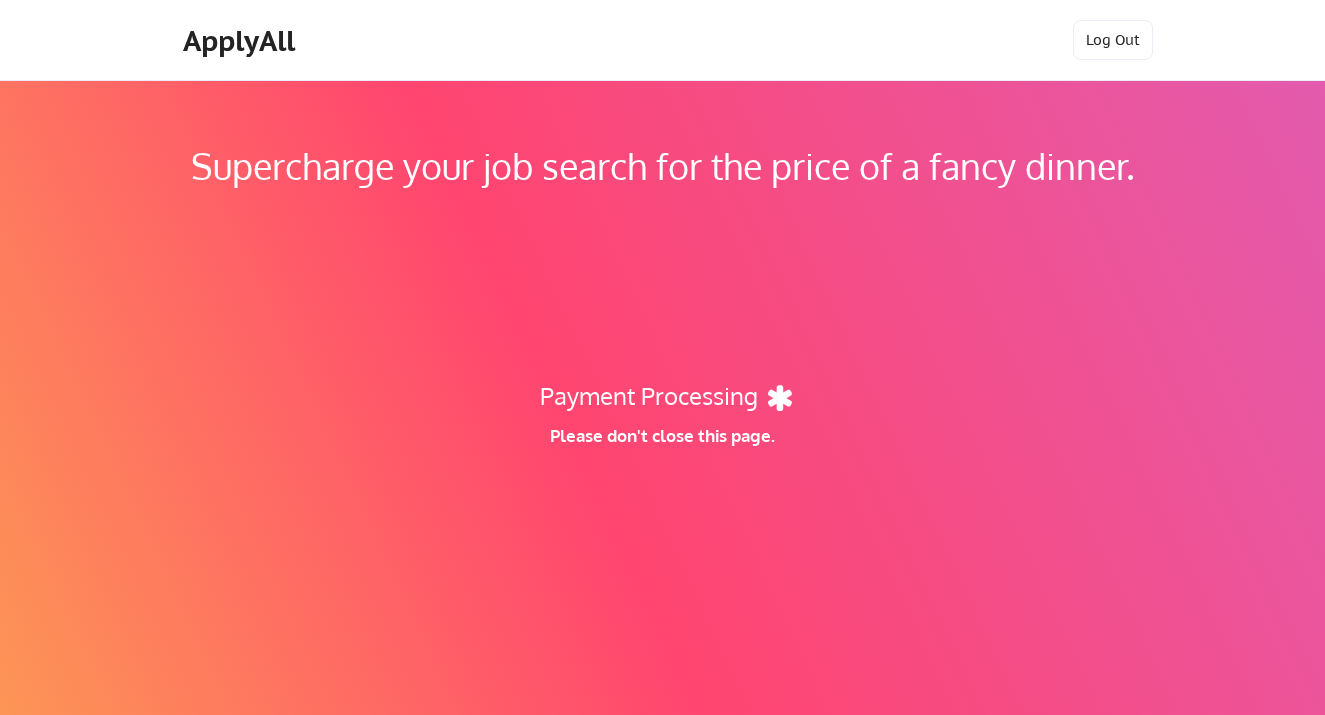 scroll, scrollTop: 0, scrollLeft: 0, axis: both 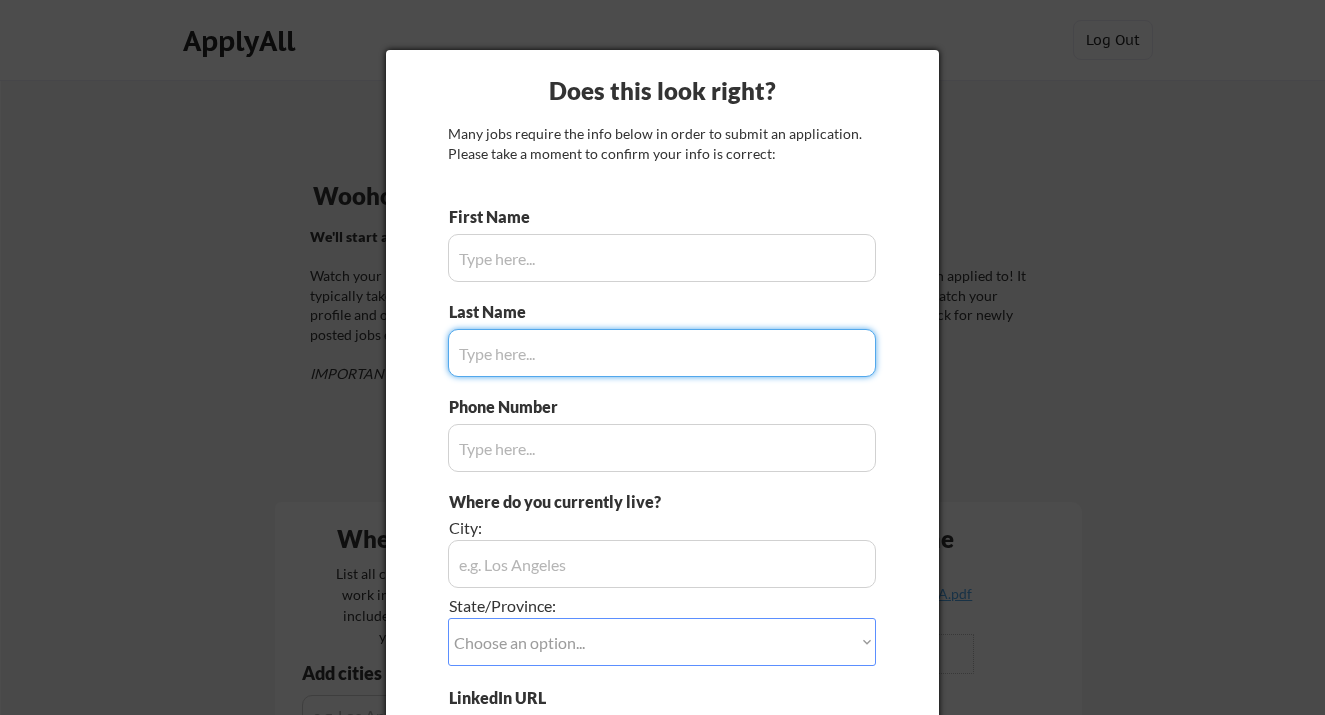 type on "[PERSON_NAME]" 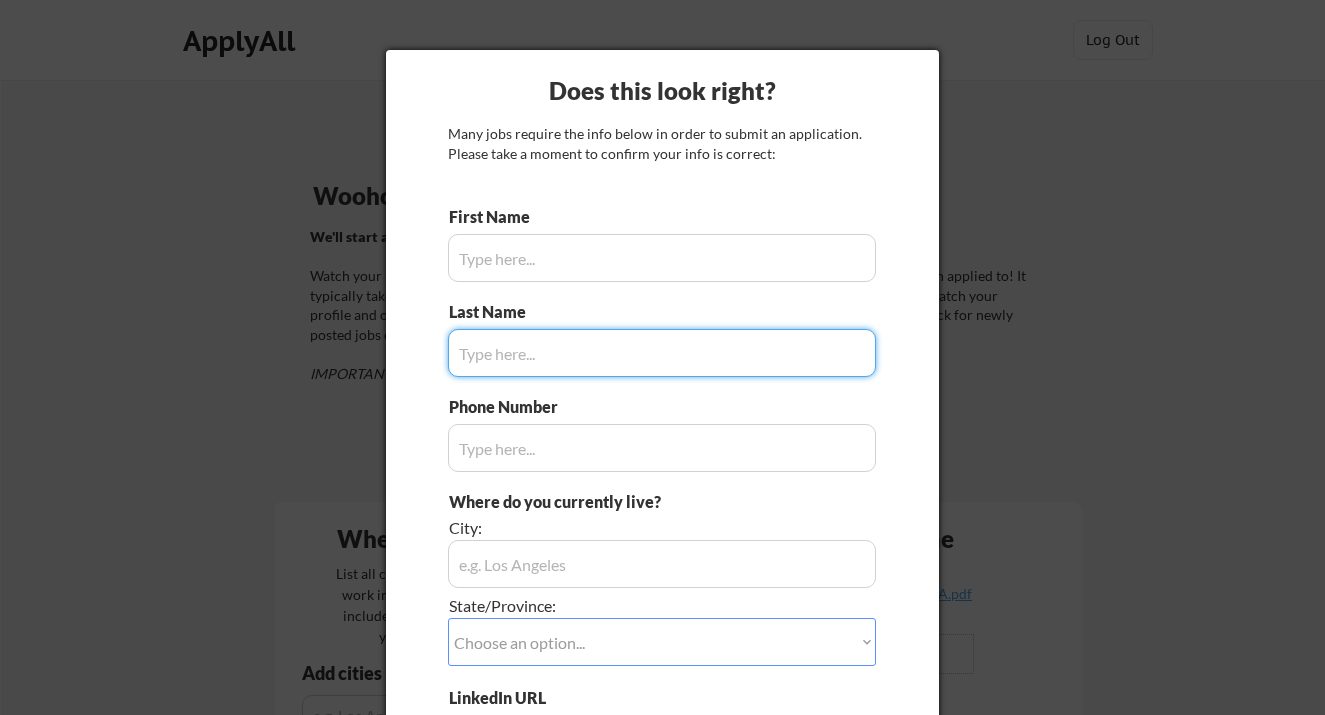 type on "[PHONE_NUMBER]" 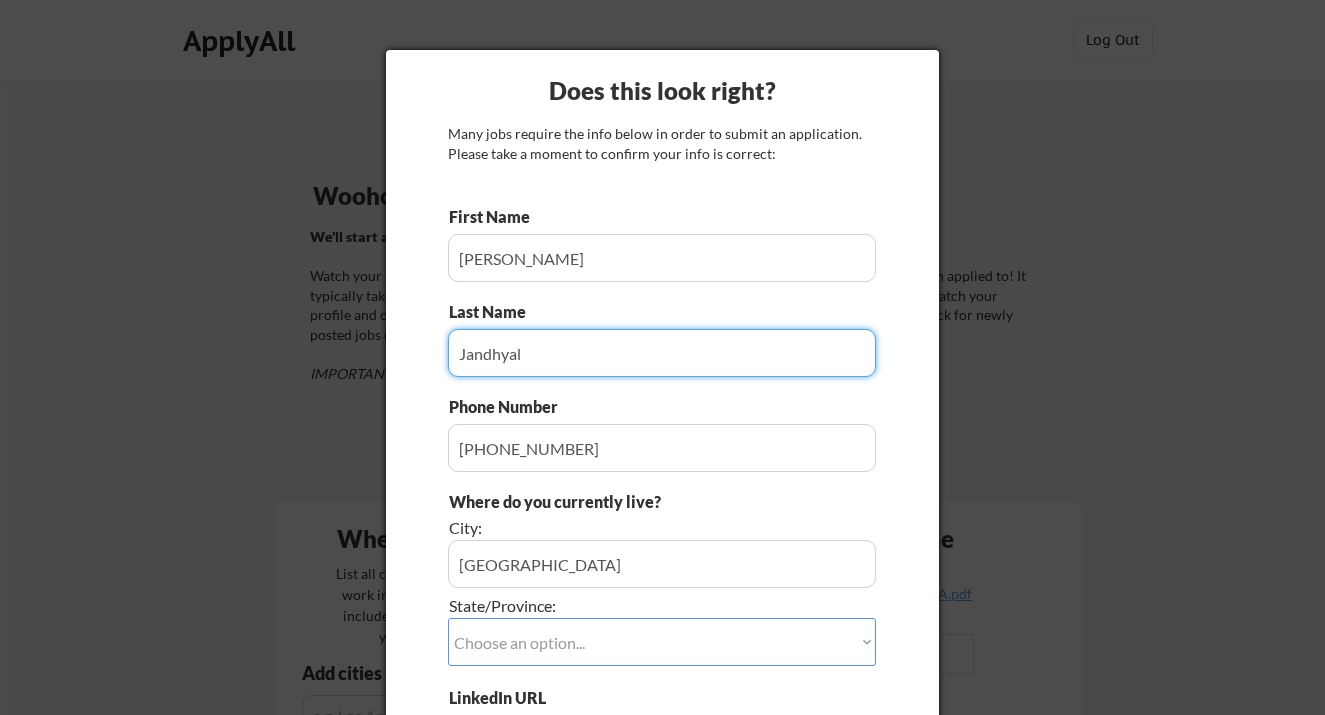 type on "[PERSON_NAME]" 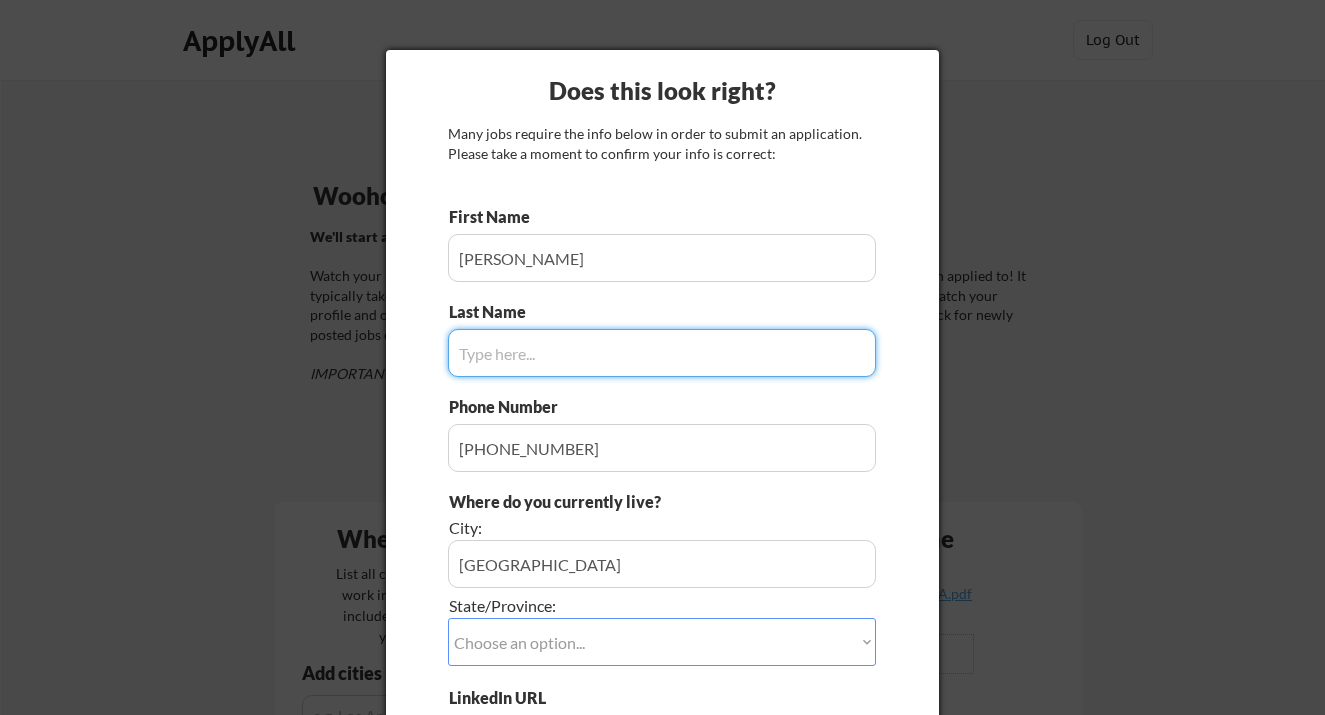 type on "[PERSON_NAME]" 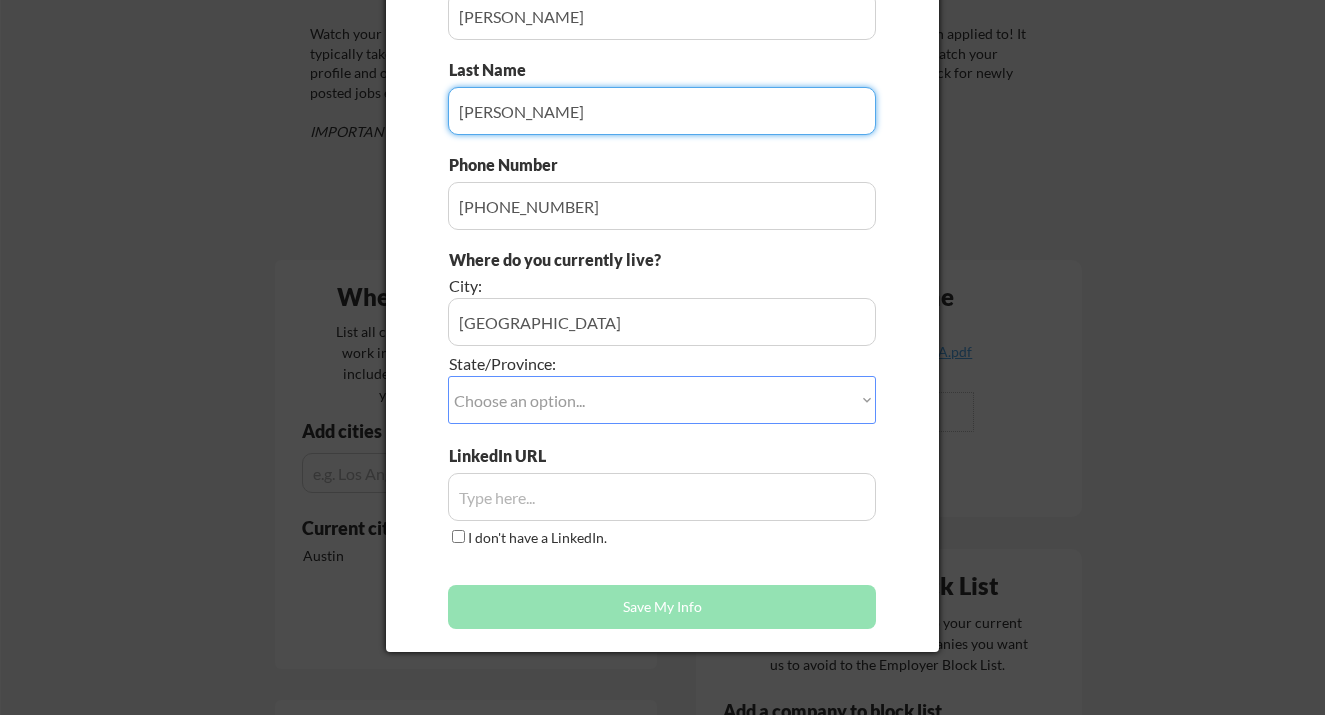 scroll, scrollTop: 243, scrollLeft: 0, axis: vertical 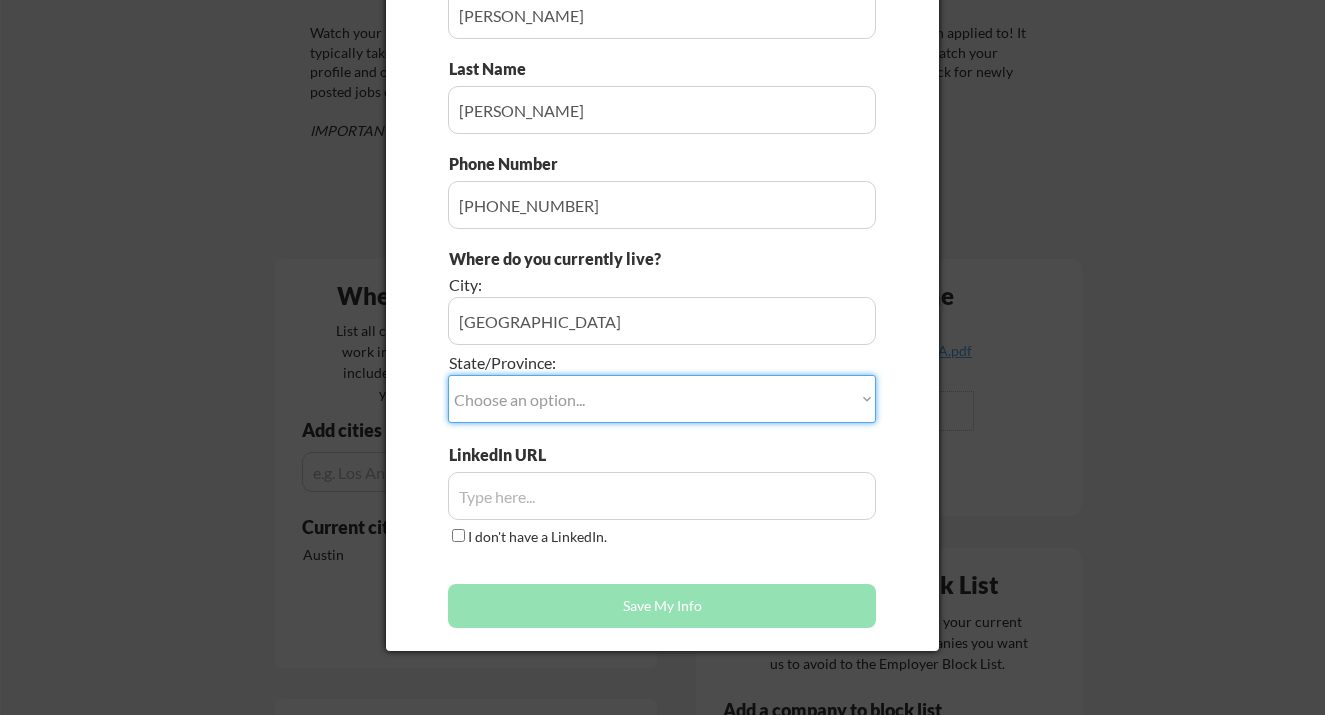 select on ""[US_STATE]"" 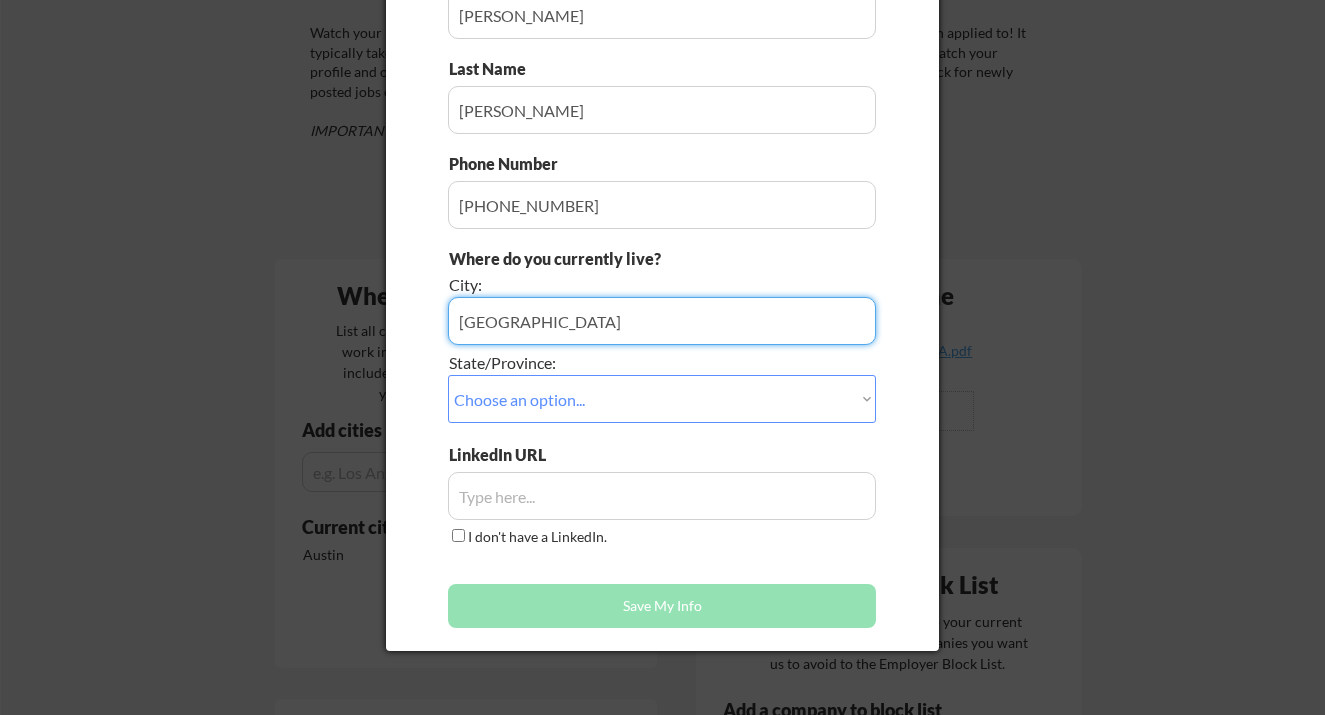 click at bounding box center (662, 321) 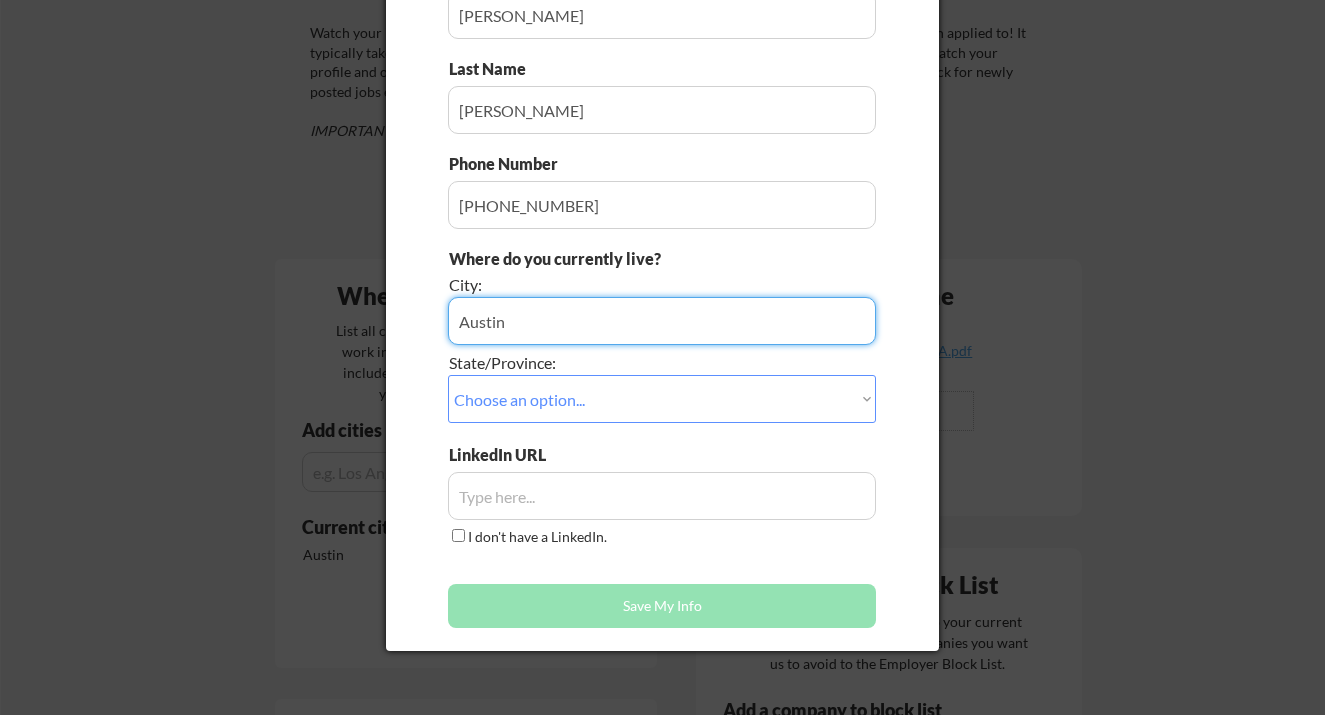 type on "Austin" 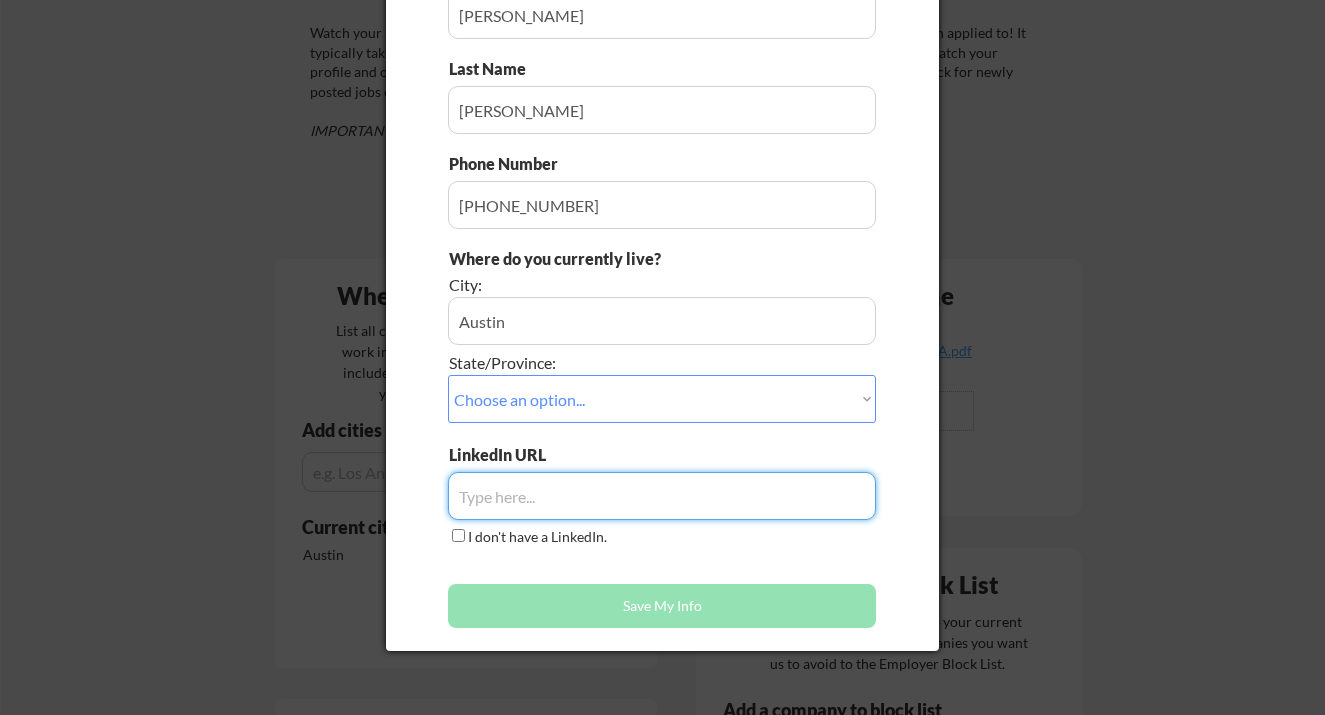 paste on "[URL][DOMAIN_NAME][PERSON_NAME]" 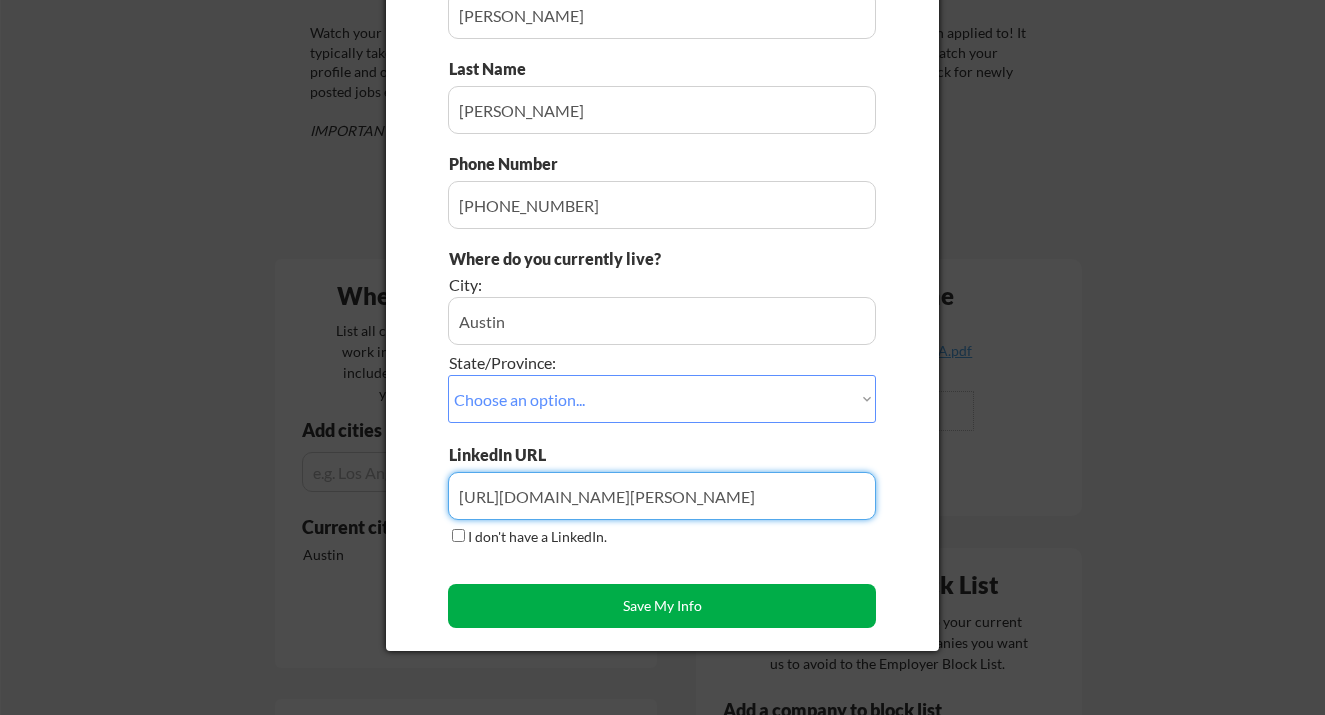 type on "[URL][DOMAIN_NAME][PERSON_NAME]" 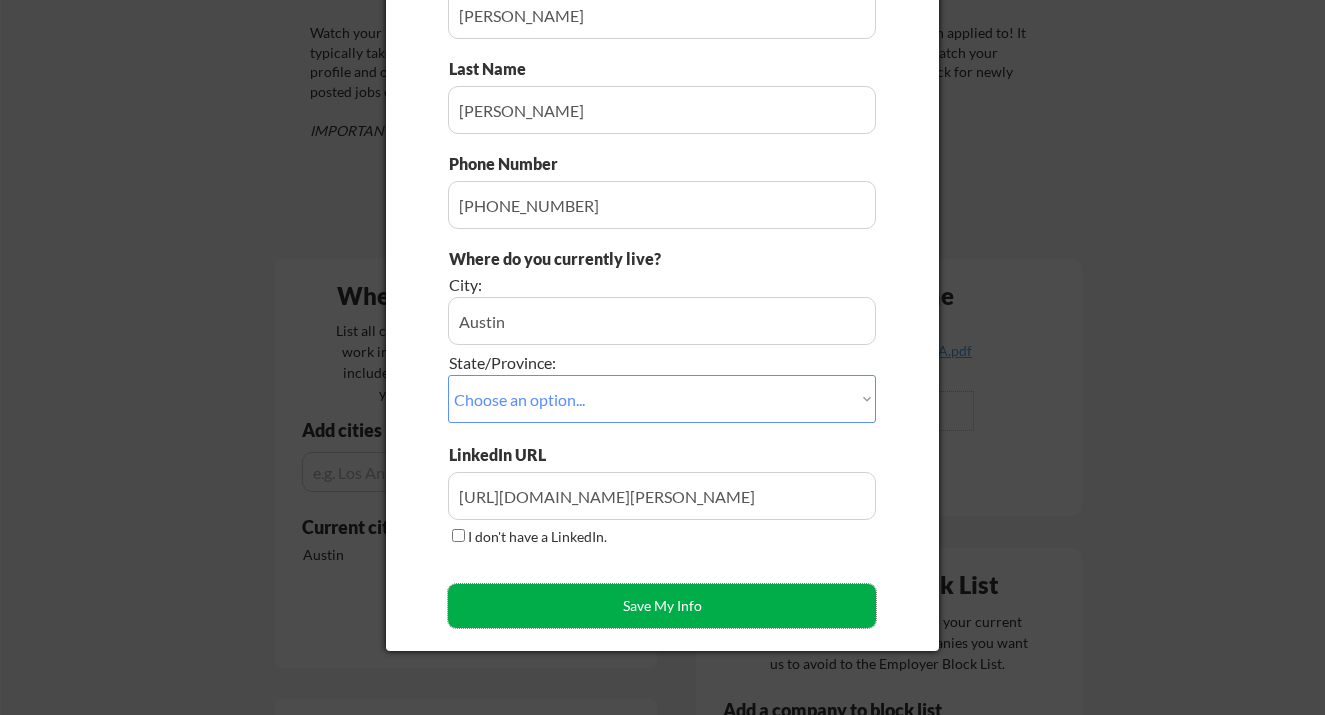 click on "Save My Info" at bounding box center [662, 606] 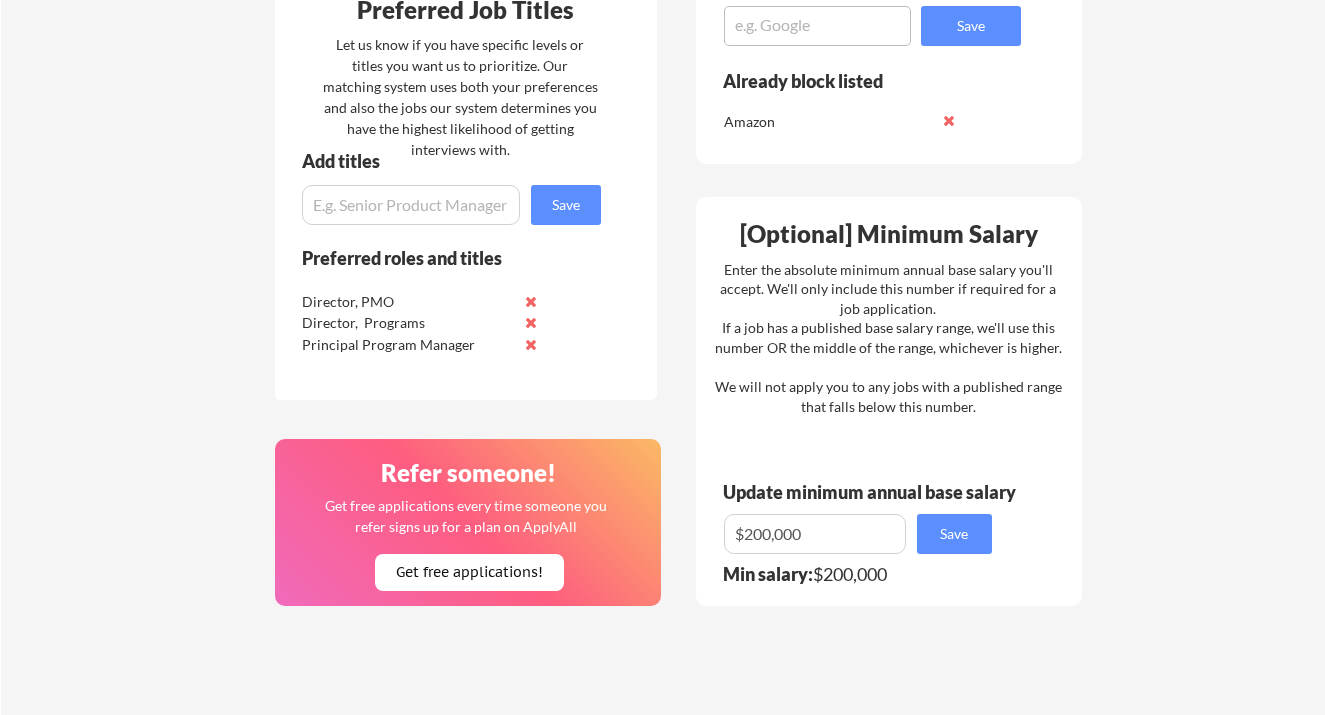 scroll, scrollTop: 970, scrollLeft: 0, axis: vertical 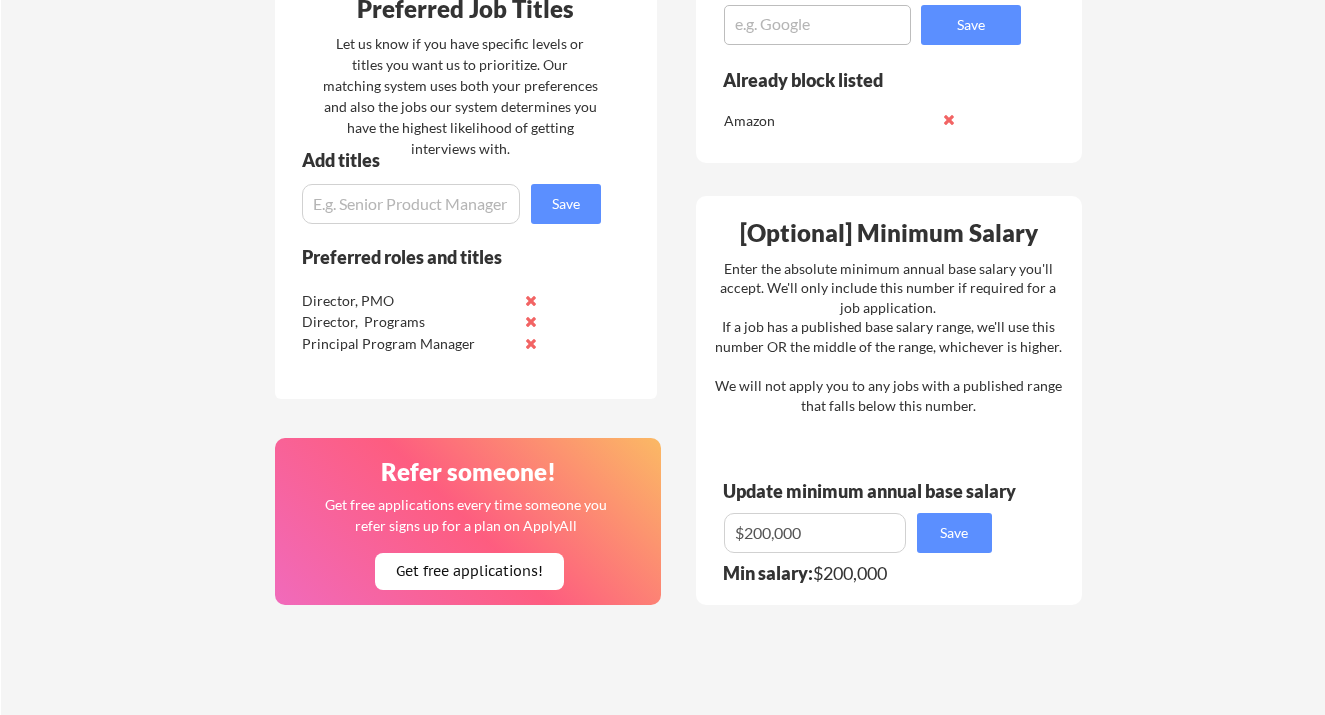 click at bounding box center (411, 204) 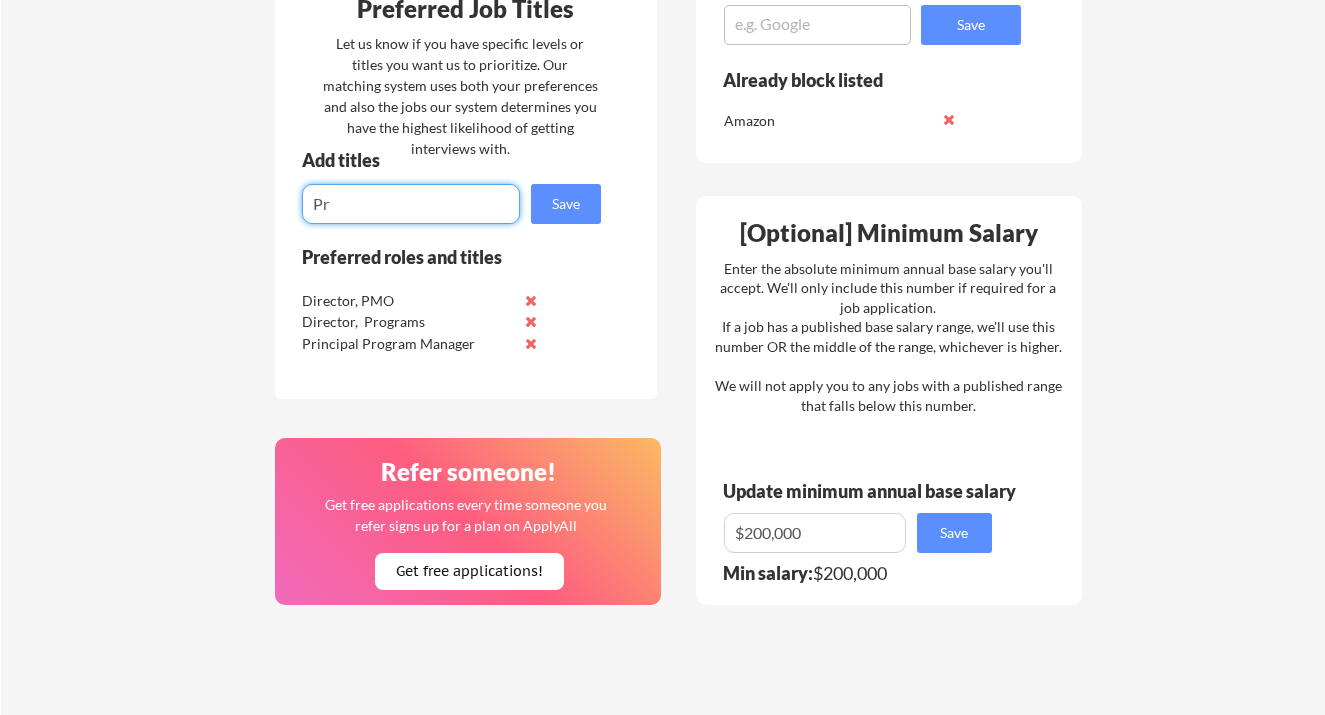 type on "P" 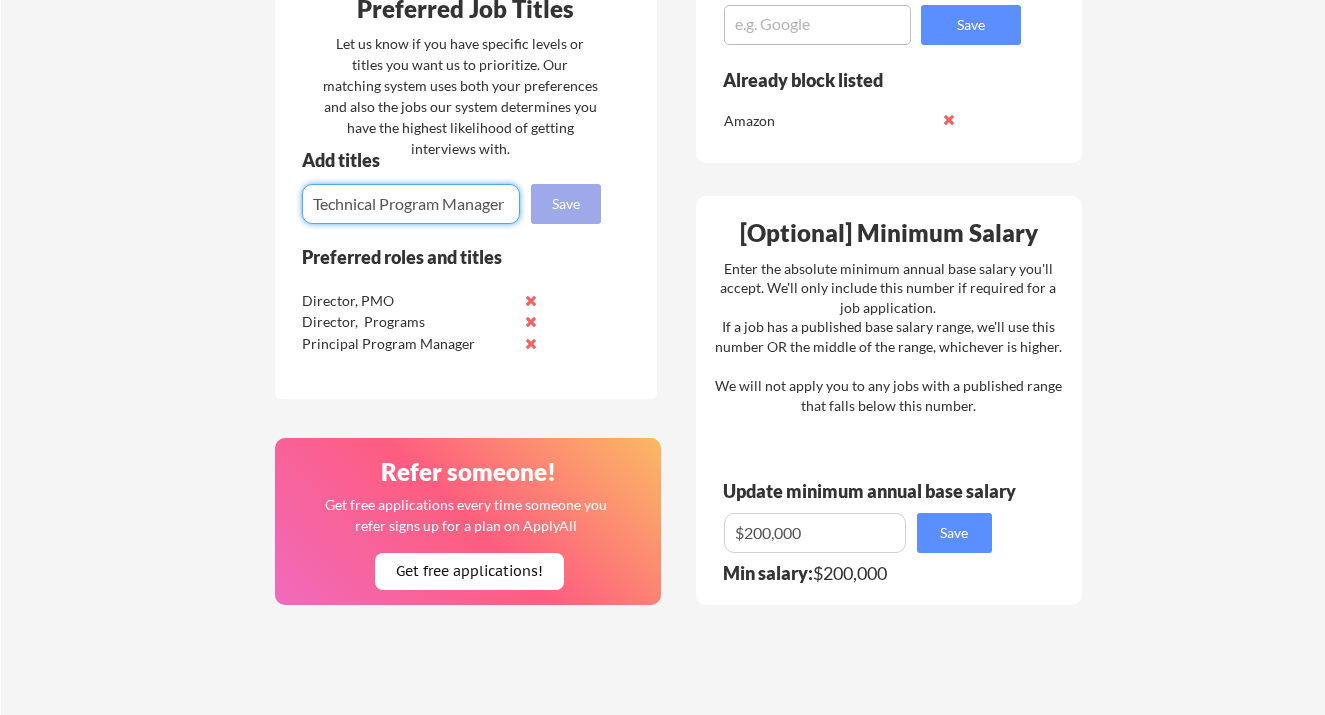 type on "Technical Program Manager" 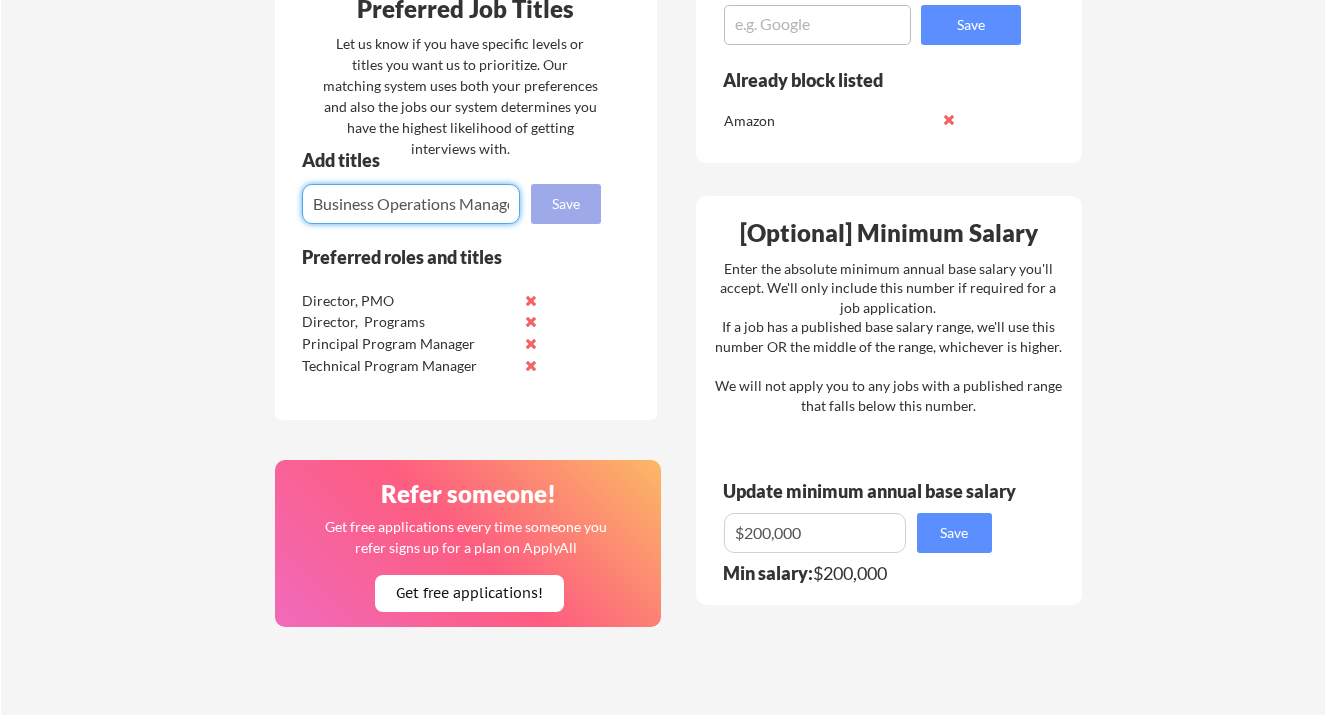 type on "Business Operations Manager" 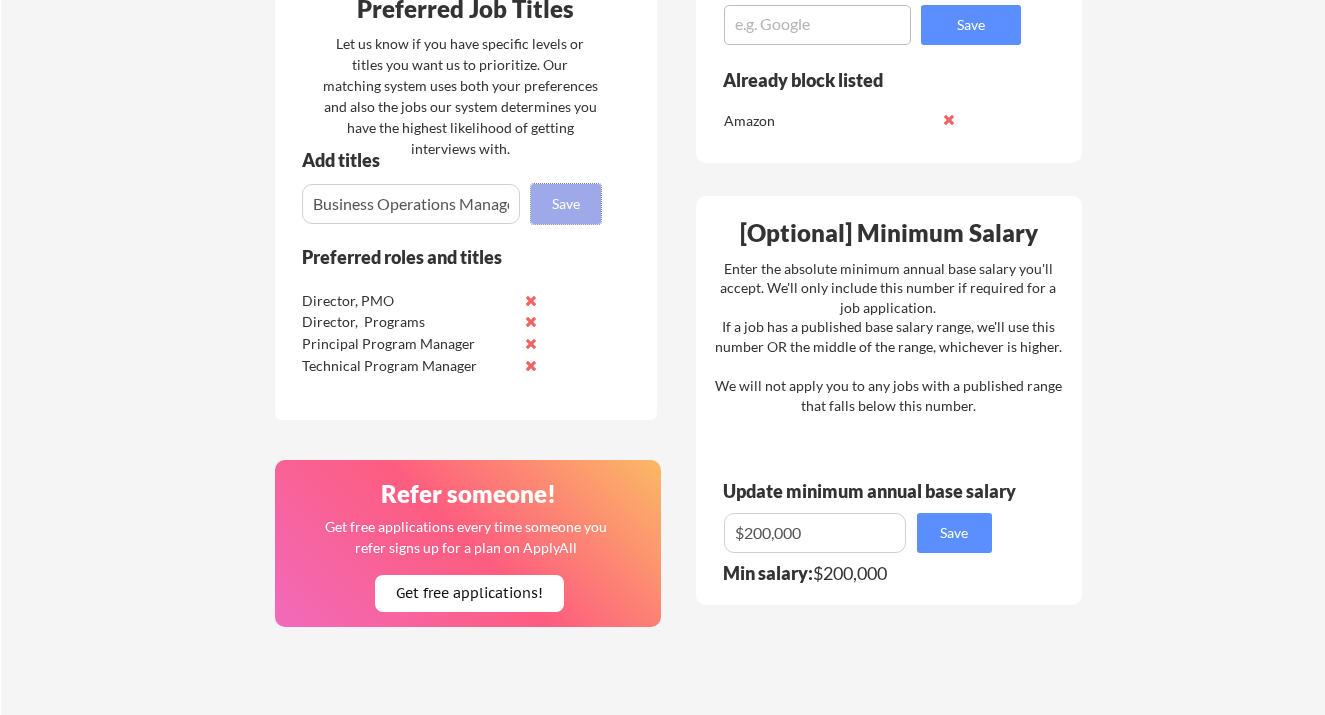 click on "Save" at bounding box center [566, 204] 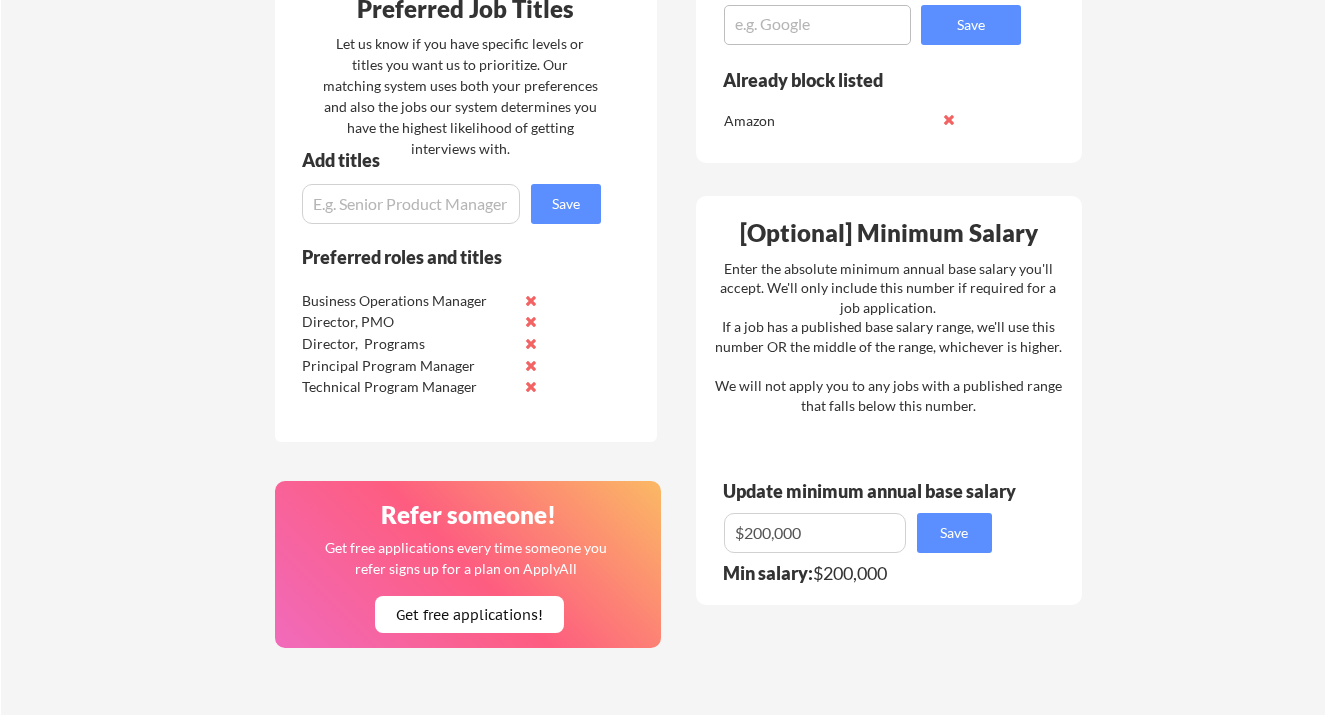 click on "Your Dashboard Woohoo! You're ready to be applied! 🙌 We'll start applying you to jobs within 24-48 hours based on current demand.
Watch your inbox for application confirmations, and come back here to see the list of roles you've been applied to! It typically takes between 5-15 days to complete your applications, but if there aren't enough jobs that match your profile and our system supports to meet the quota right away, it may take longer; in that case, we'll check for newly posted jobs every 1-2 days until we complete them all. IMPORTANT: Interview invitations occasionally land in spam. Please check your spam folder daily! Where should we look? List all cities where you would be able to work in-person. We will automatically include remote jobs. Enter "remote" if you  only  want remote jobs. Add cities Save Current cities [GEOGRAPHIC_DATA] Preferred Job Titles Add titles
Save Preferred roles and titles Business Operations Manager Director, PMO Director,  Programs Principal Program Manager Refer someone! Save" at bounding box center [663, -40] 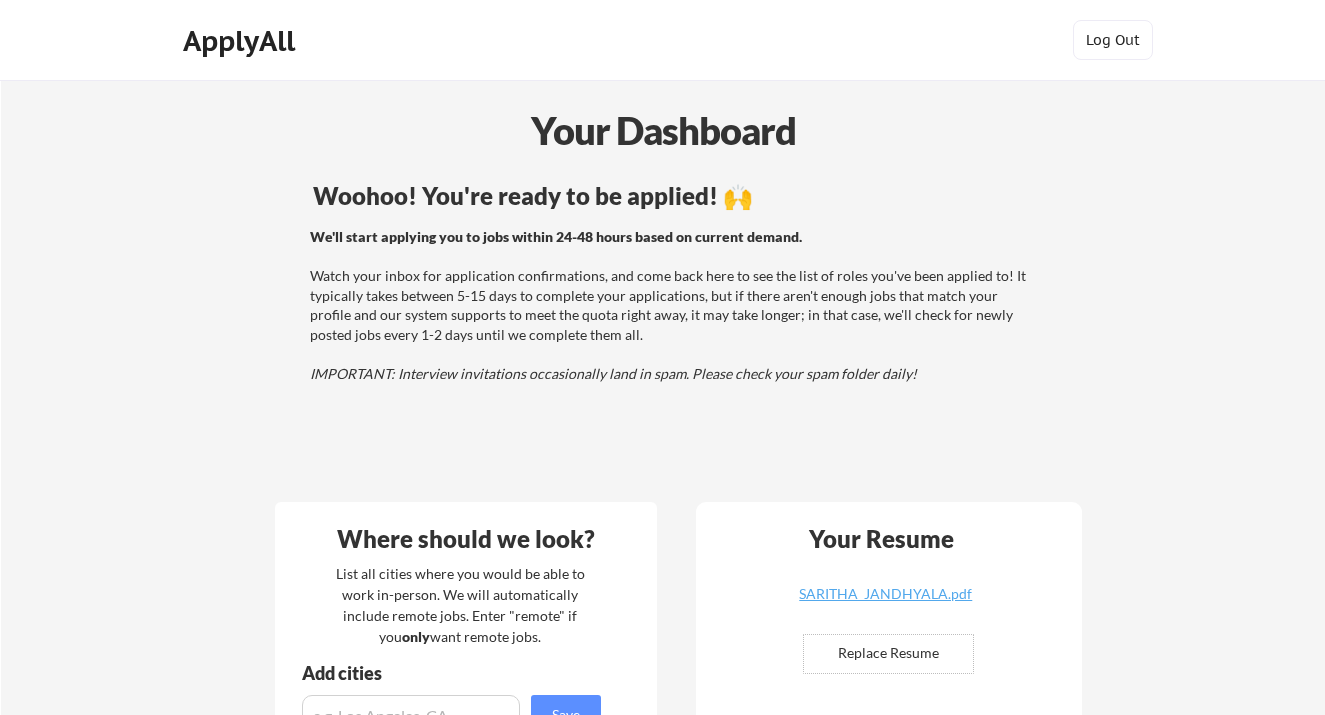 scroll, scrollTop: 0, scrollLeft: 0, axis: both 